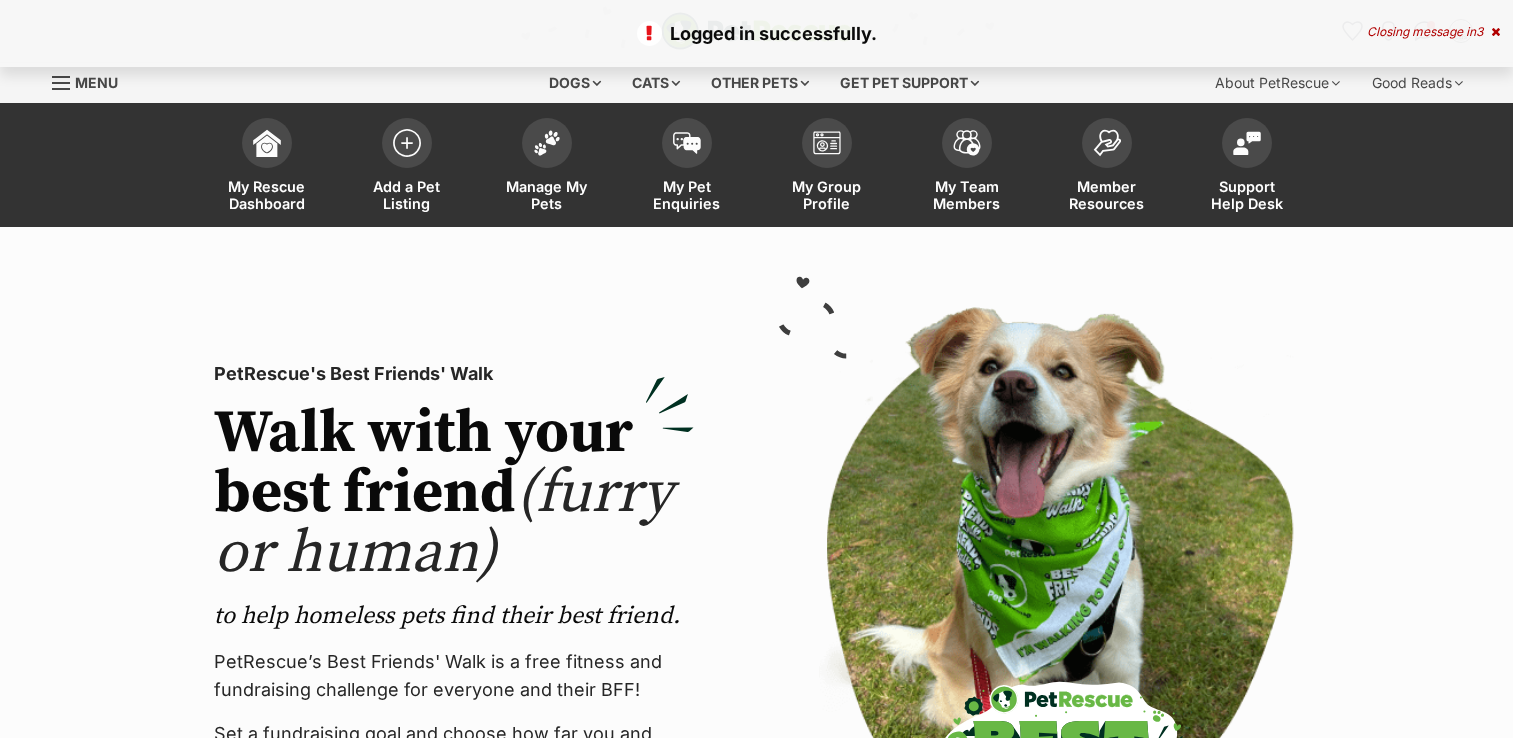 scroll, scrollTop: 0, scrollLeft: 0, axis: both 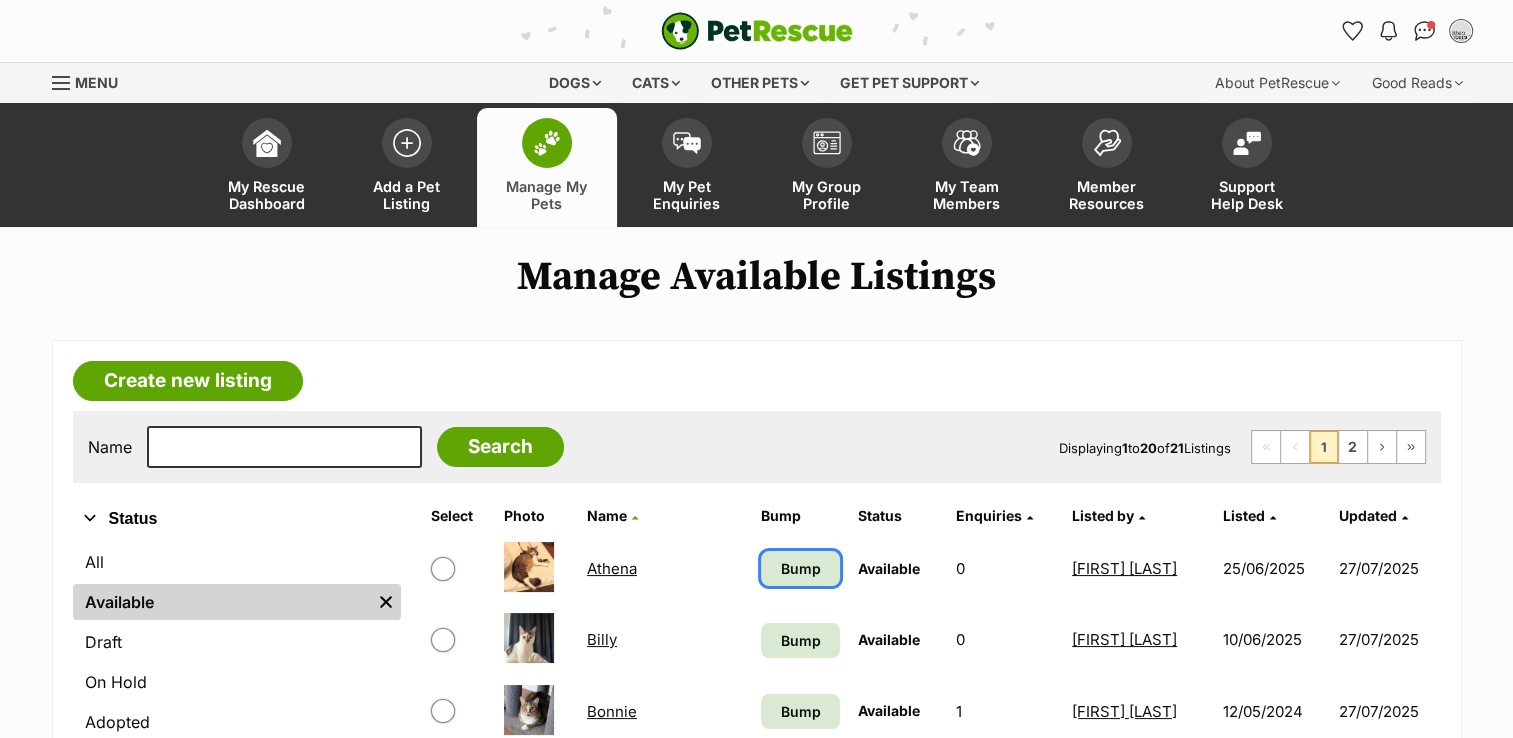 click on "Bump" at bounding box center [800, 568] 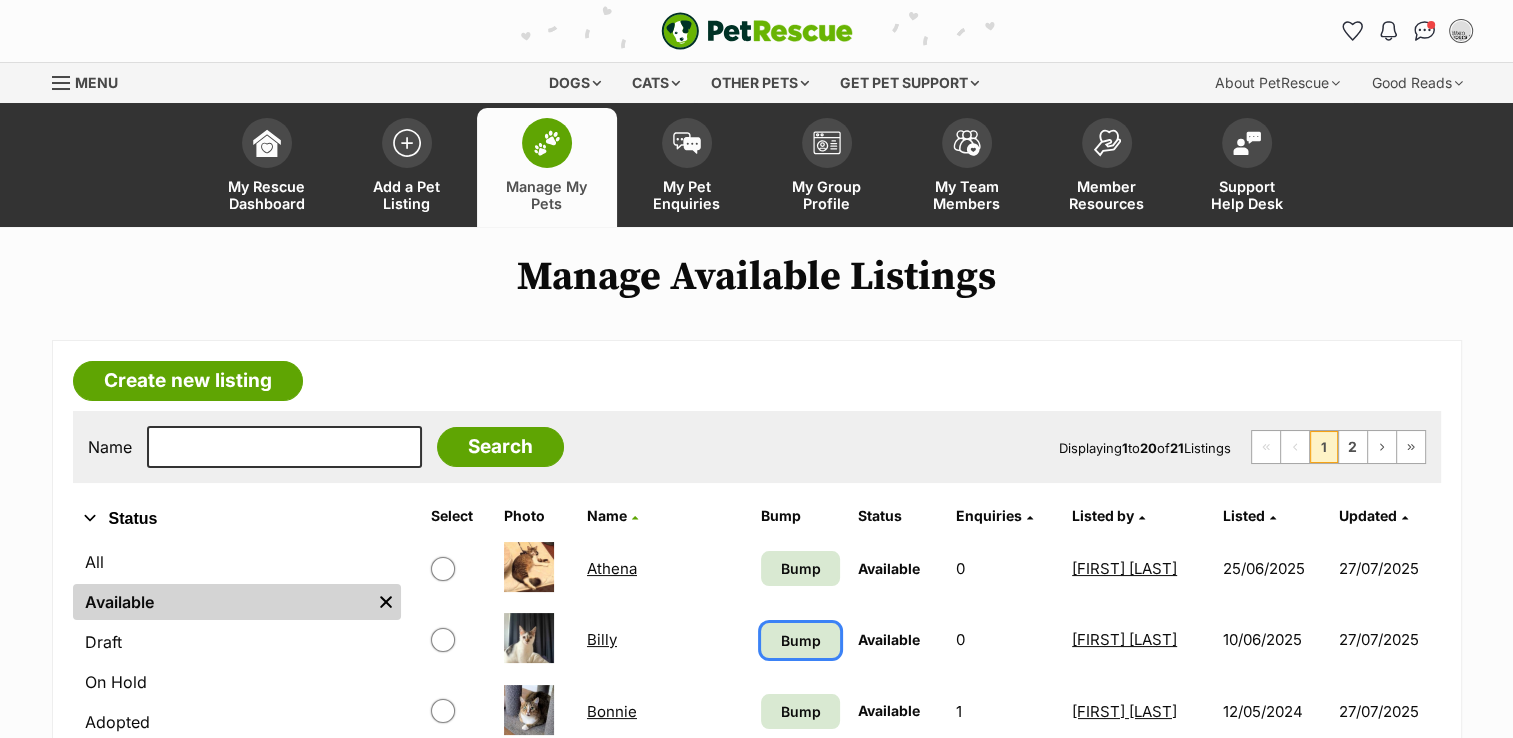 click on "Bump" at bounding box center [800, 640] 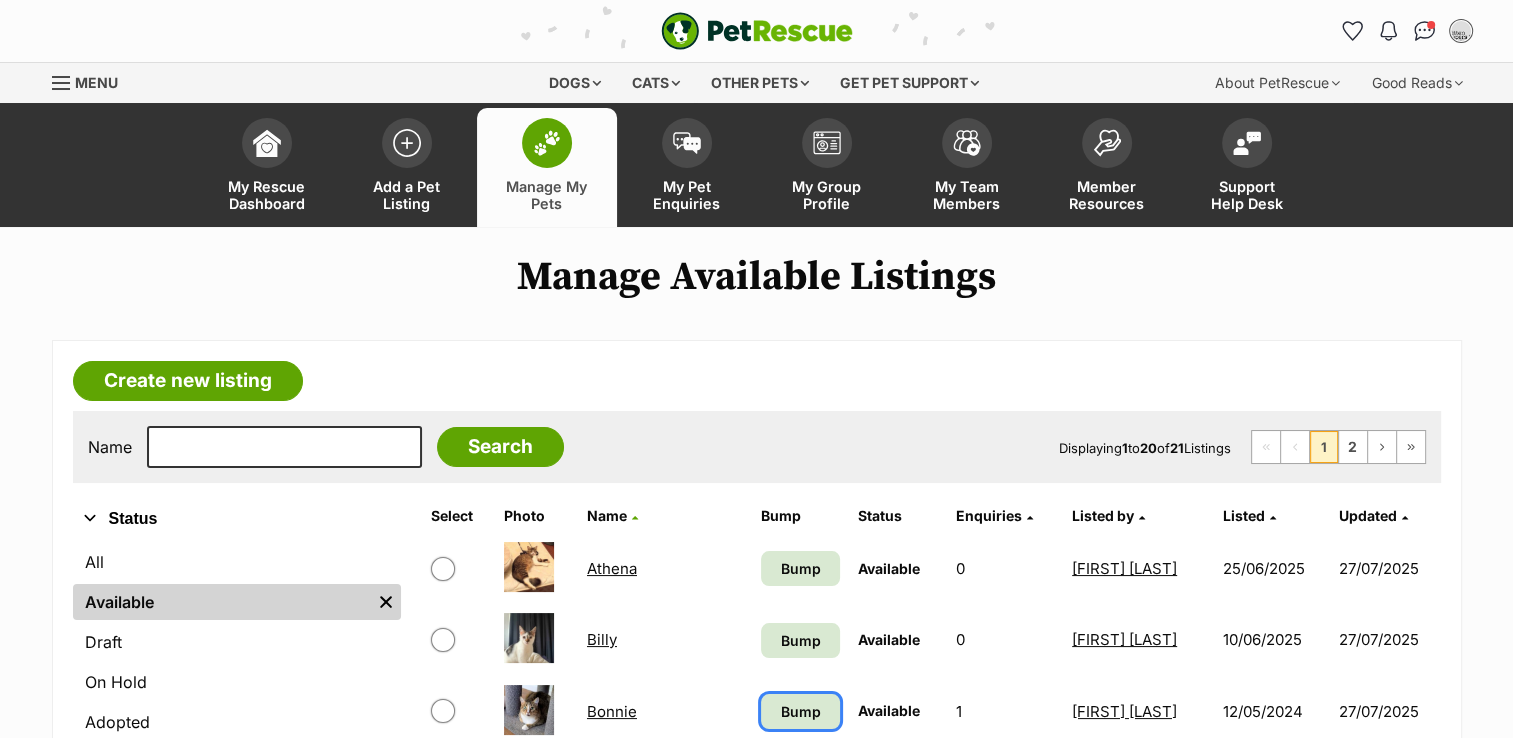 click on "Bump" at bounding box center [800, 711] 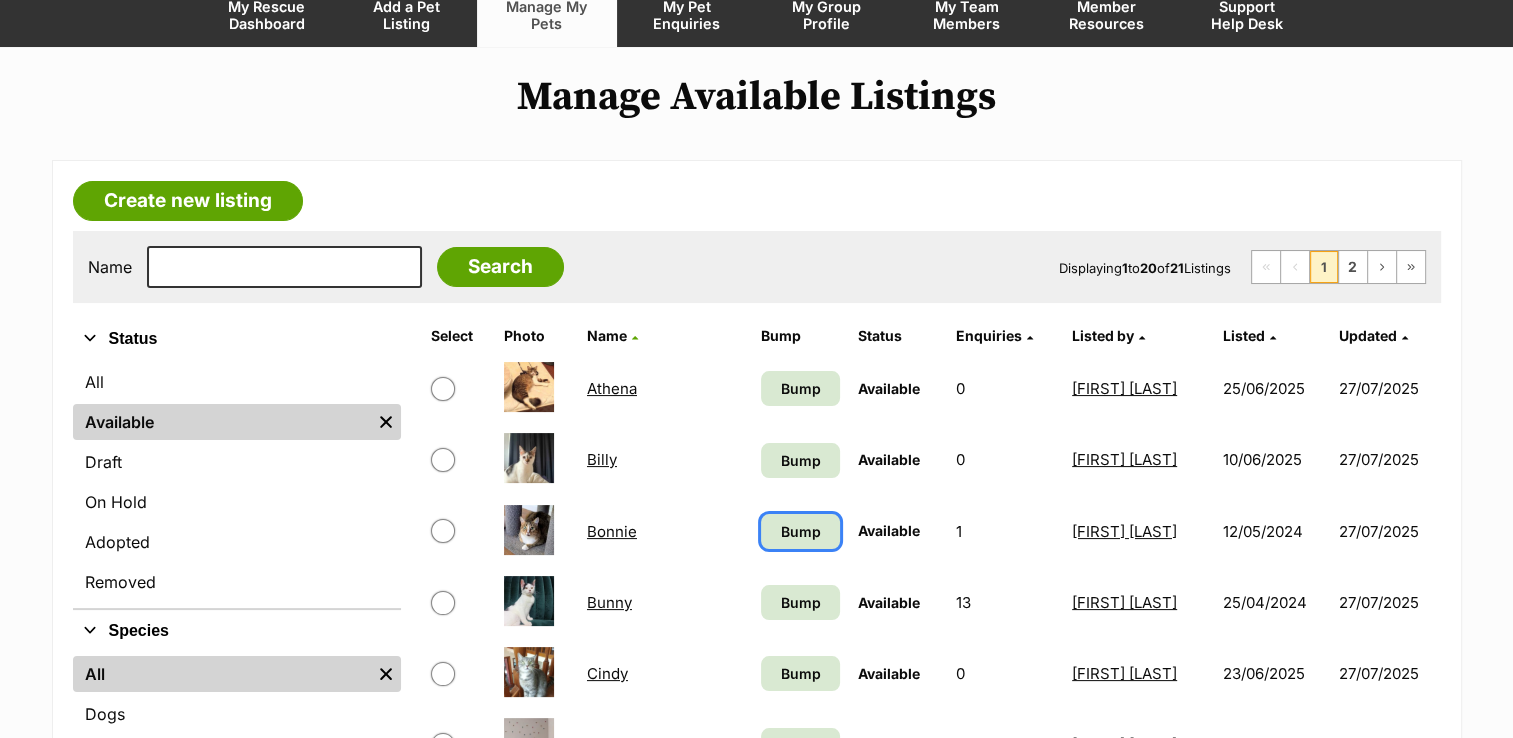 scroll, scrollTop: 200, scrollLeft: 0, axis: vertical 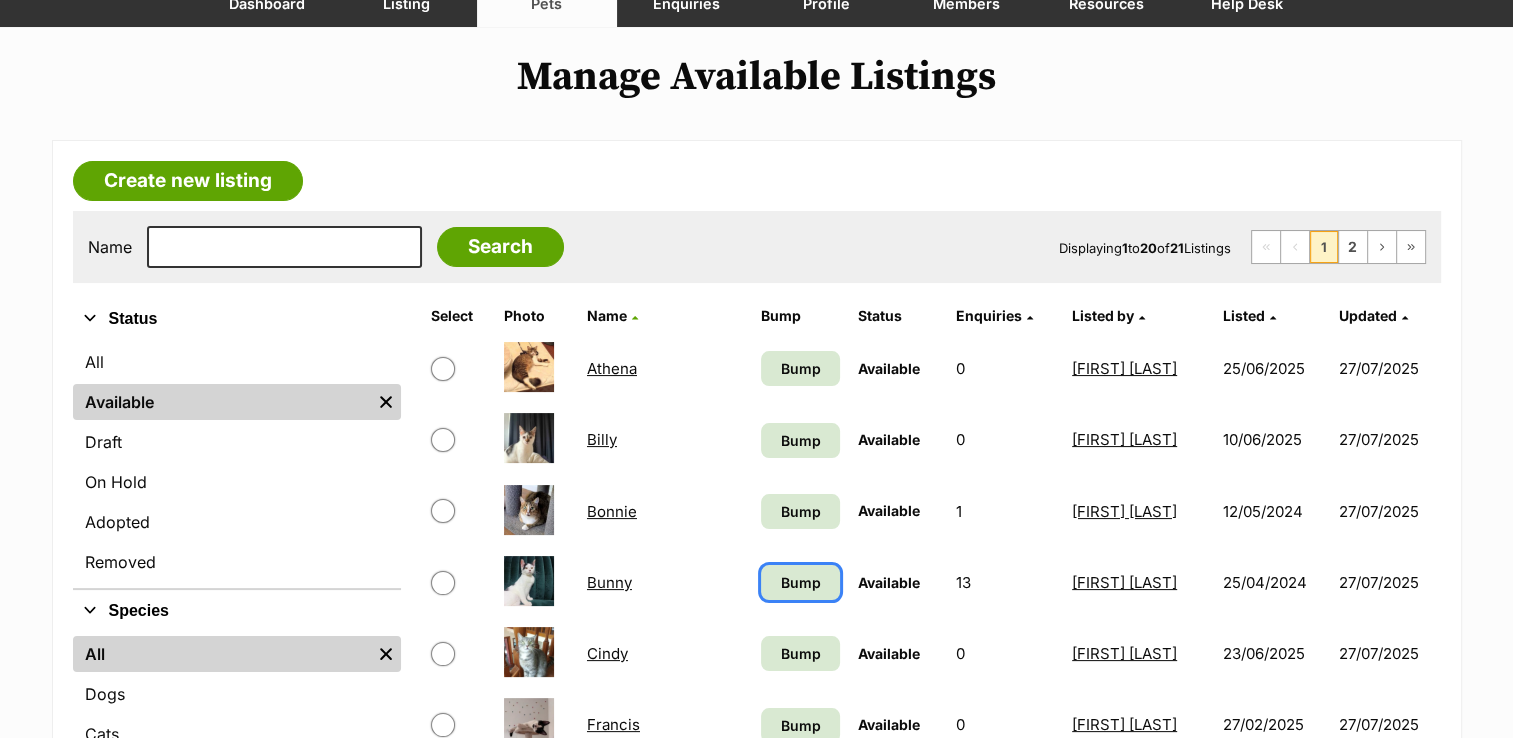 click on "Bump" at bounding box center (800, 582) 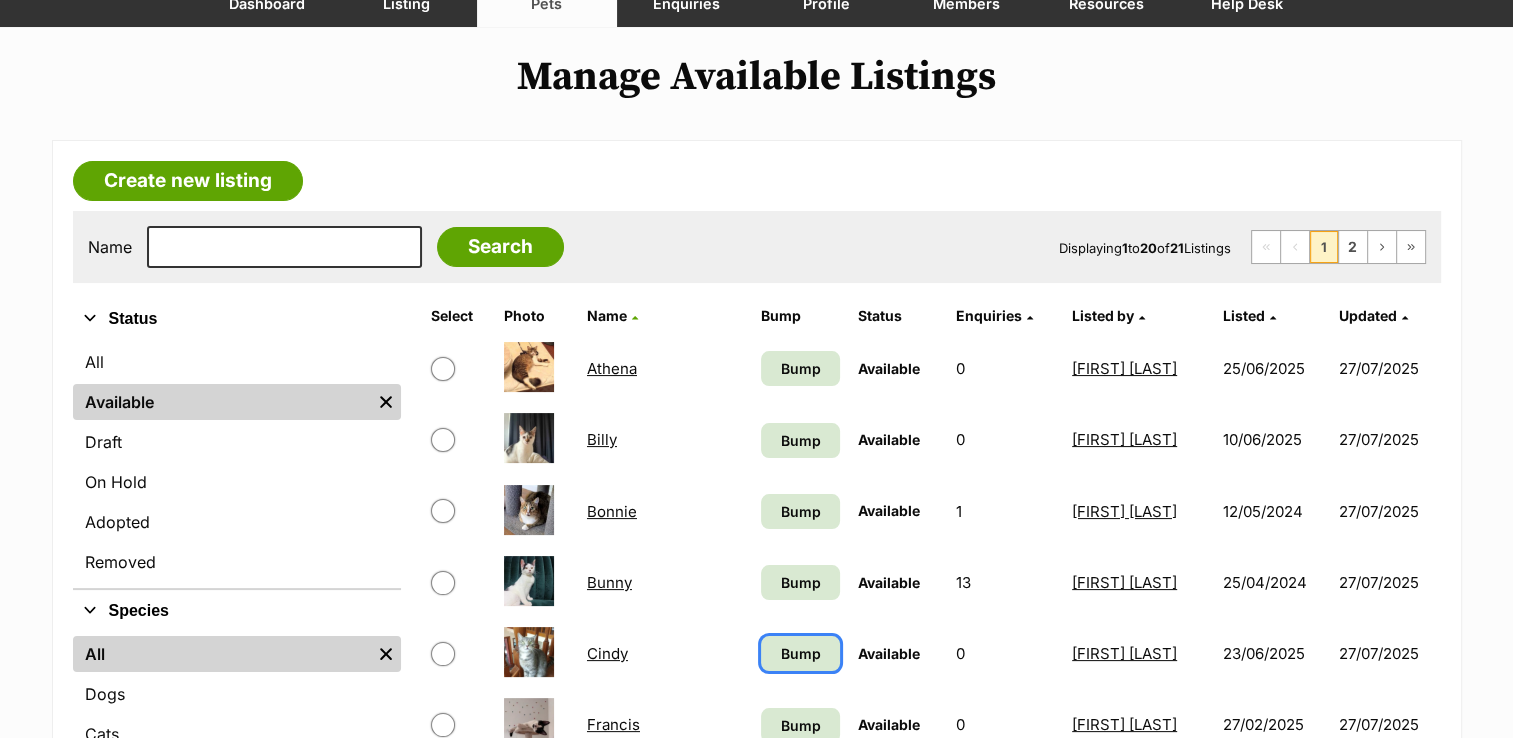 click on "Bump" at bounding box center [800, 653] 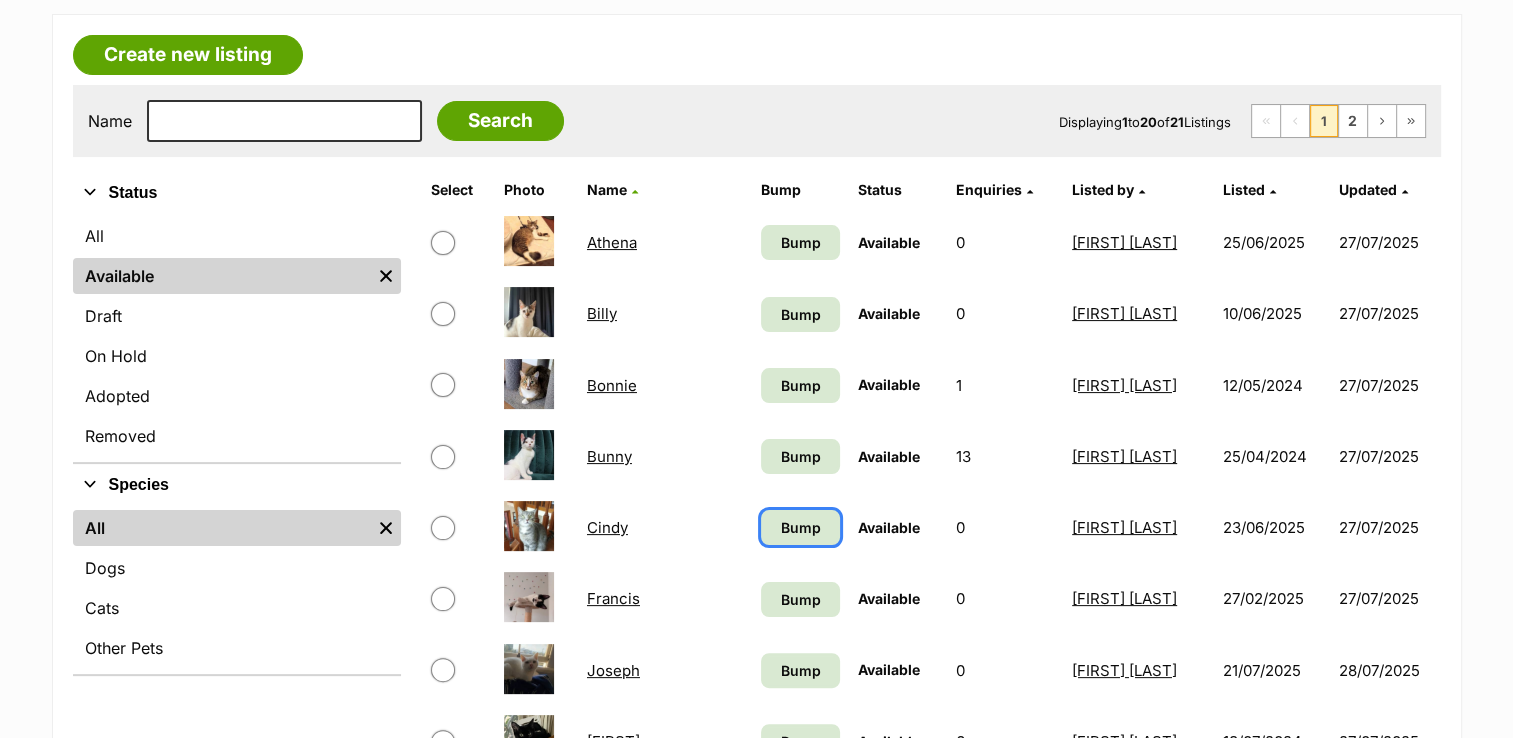 scroll, scrollTop: 500, scrollLeft: 0, axis: vertical 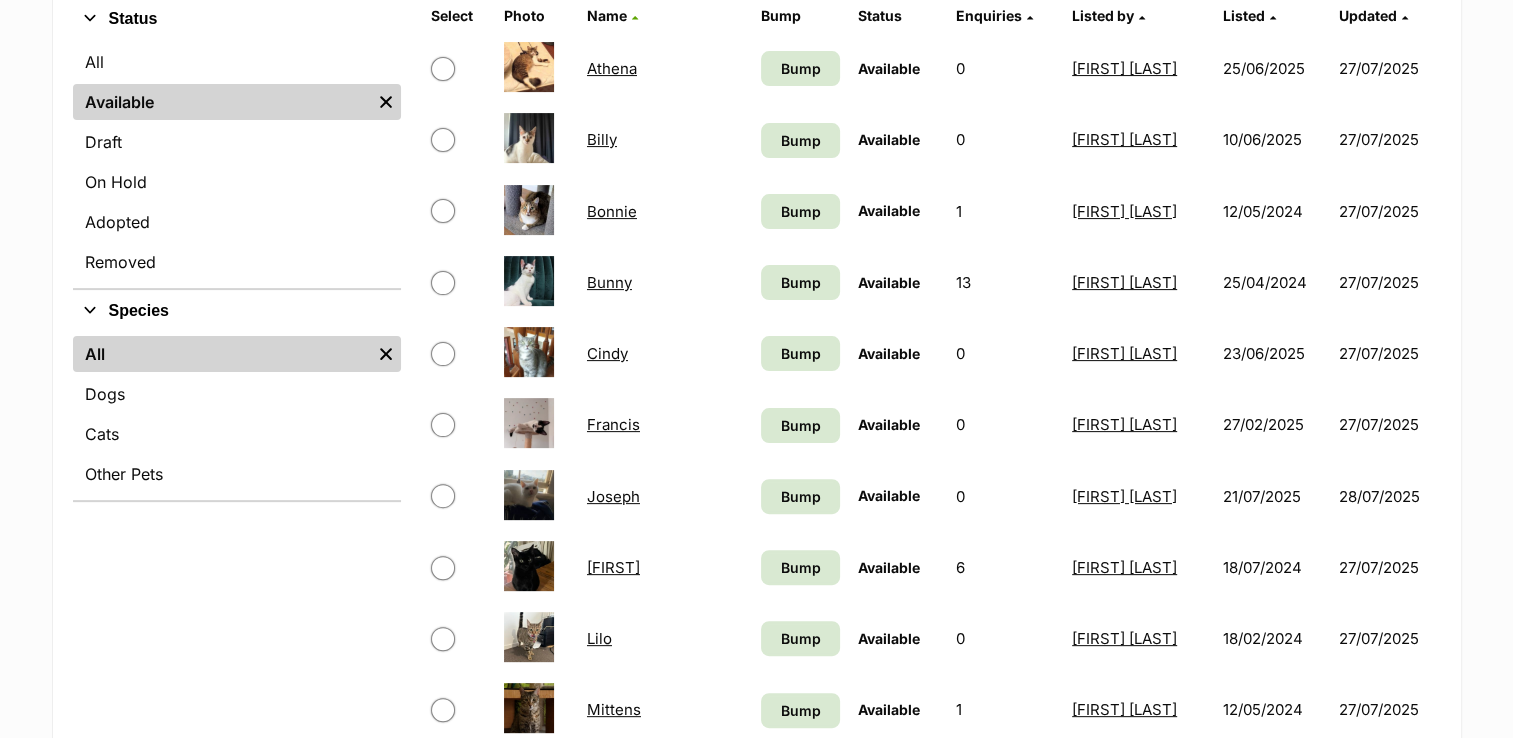 click on "Francis" at bounding box center [613, 424] 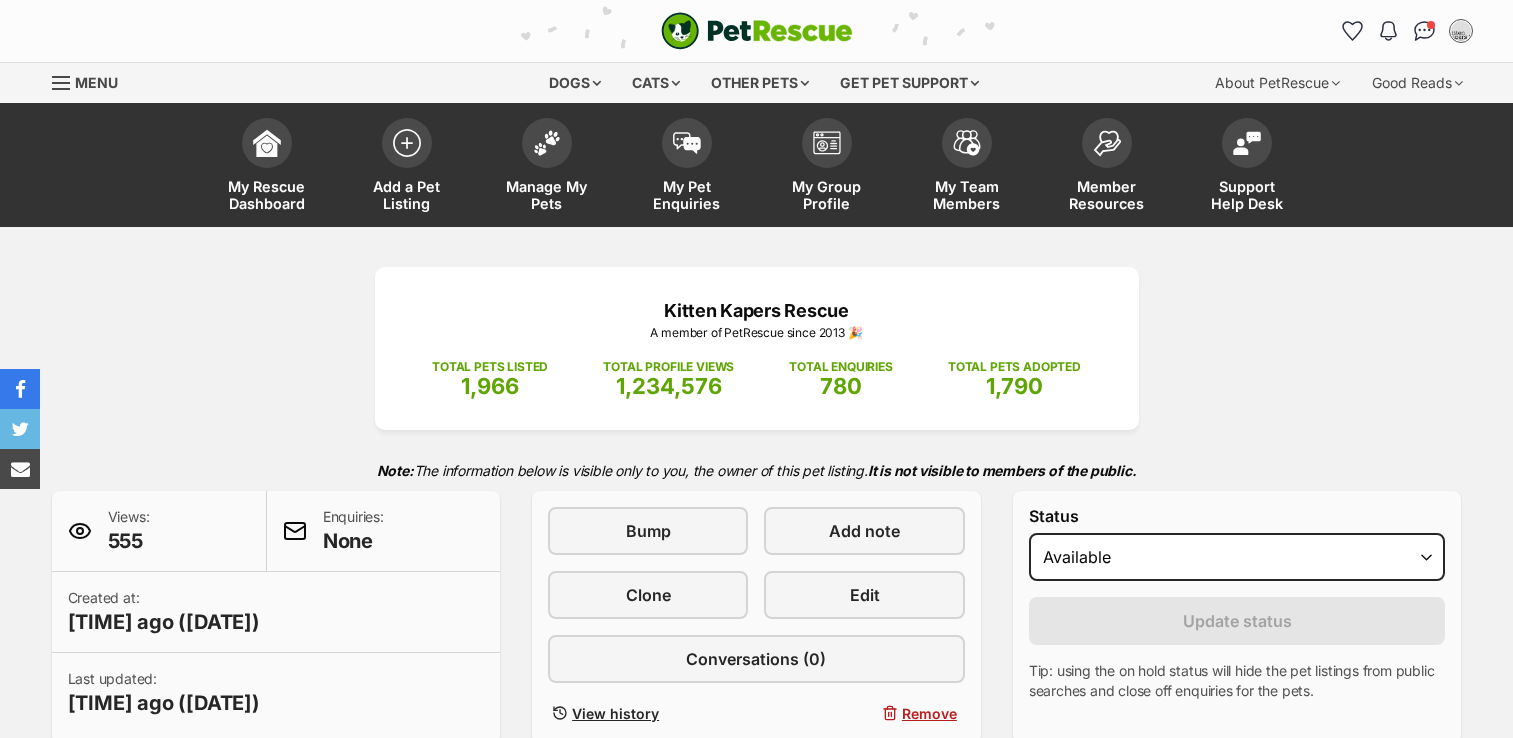 scroll, scrollTop: 0, scrollLeft: 0, axis: both 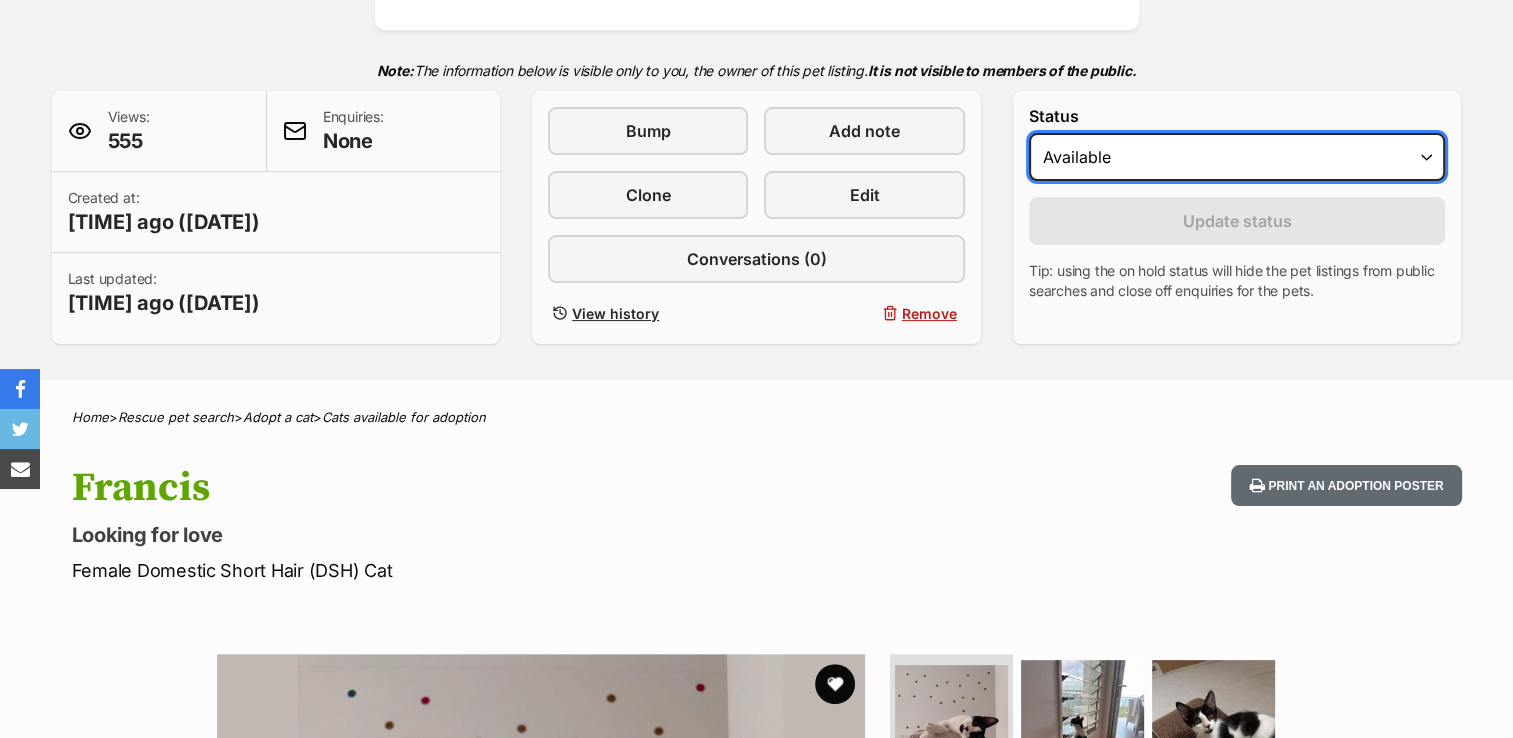 click on "Draft
Available
On hold
Adopted" at bounding box center [1237, 157] 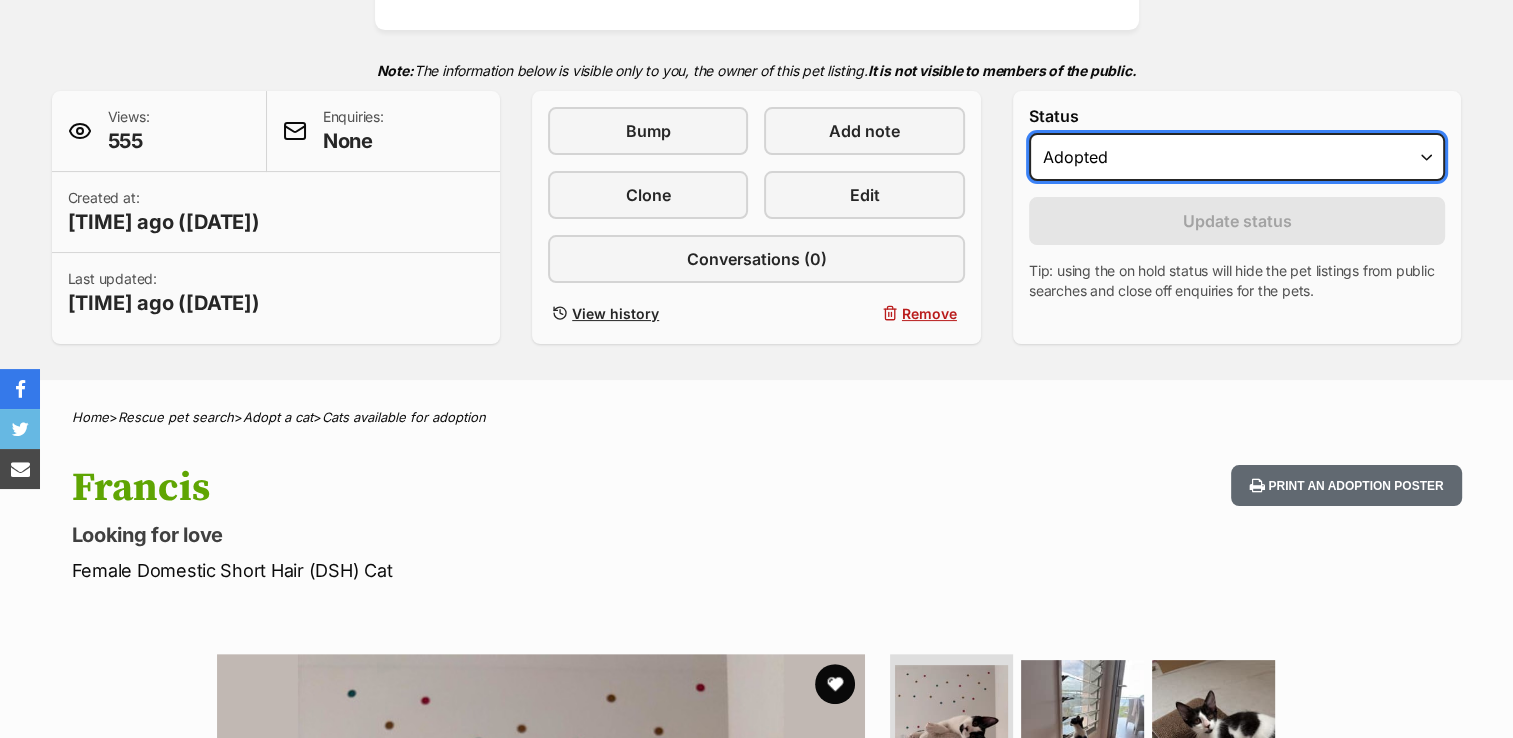 click on "Draft
Available
On hold
Adopted" at bounding box center [1237, 157] 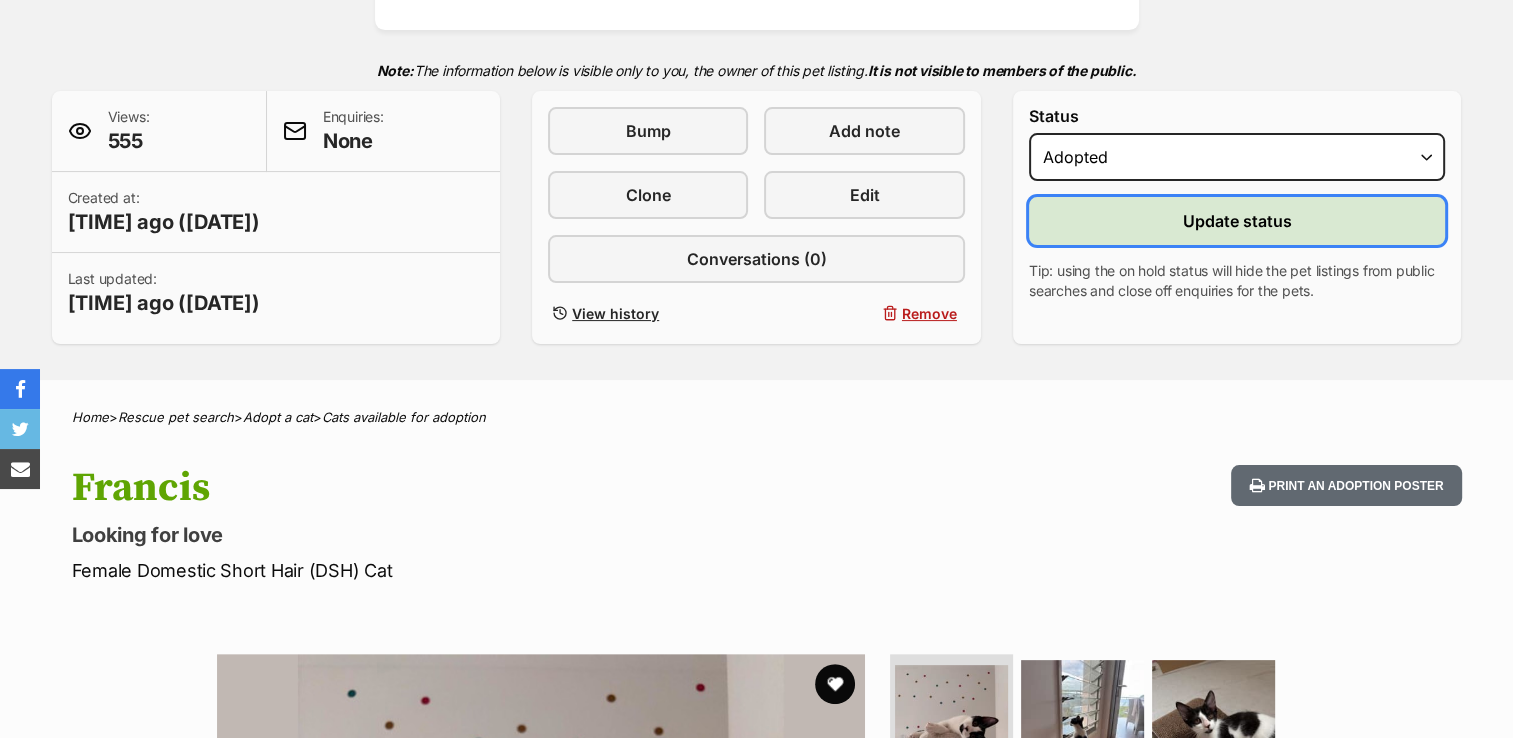 click on "Update status" at bounding box center [1237, 221] 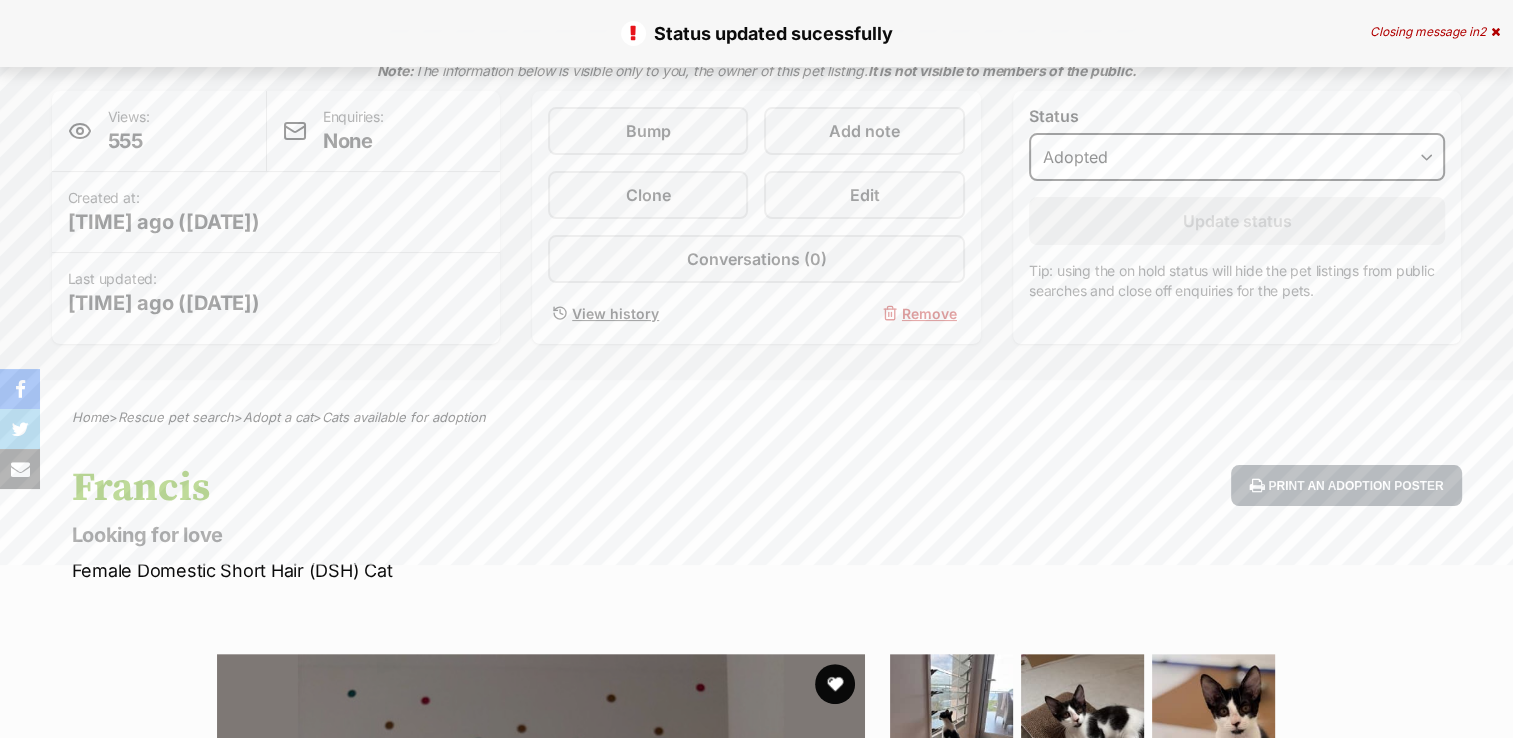 scroll, scrollTop: 0, scrollLeft: 0, axis: both 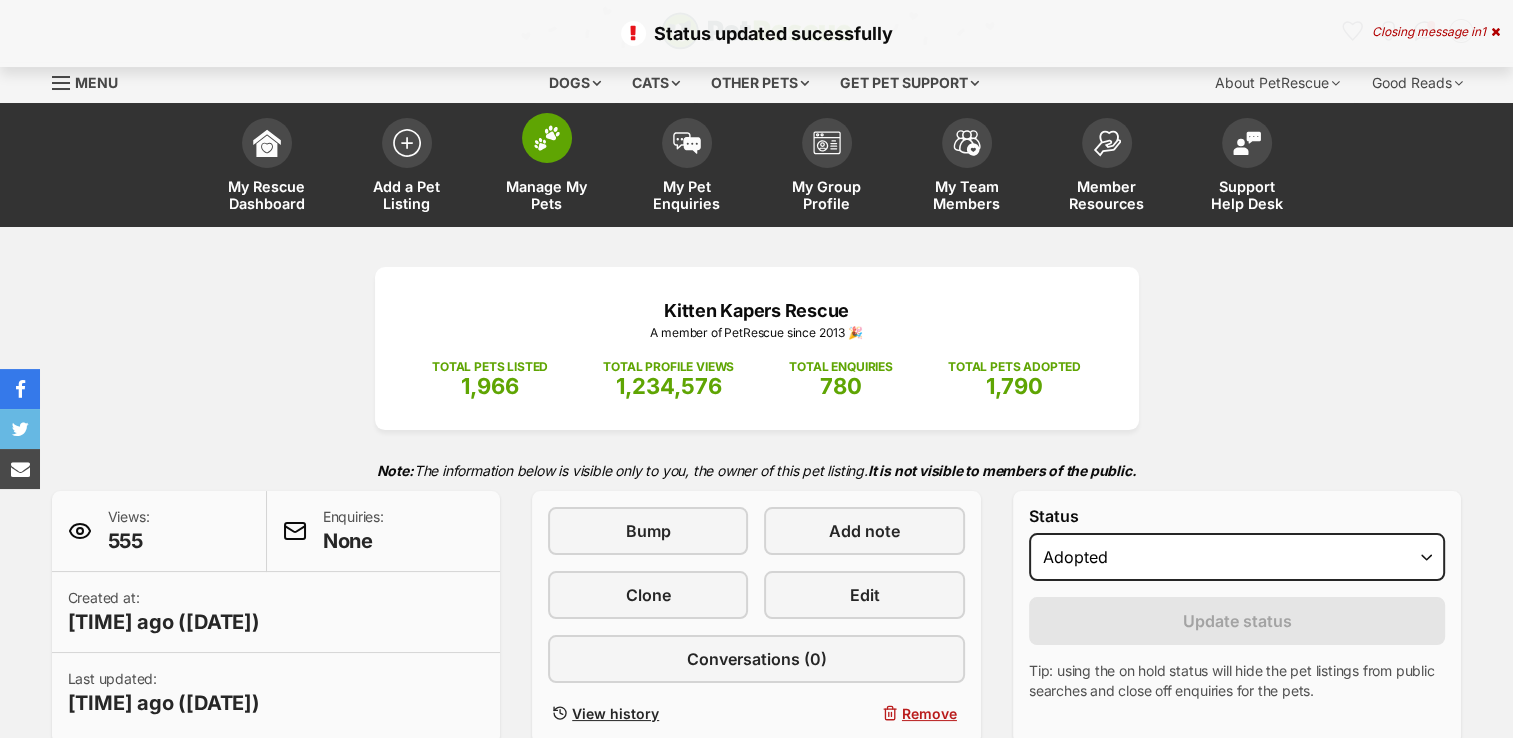 click at bounding box center (547, 138) 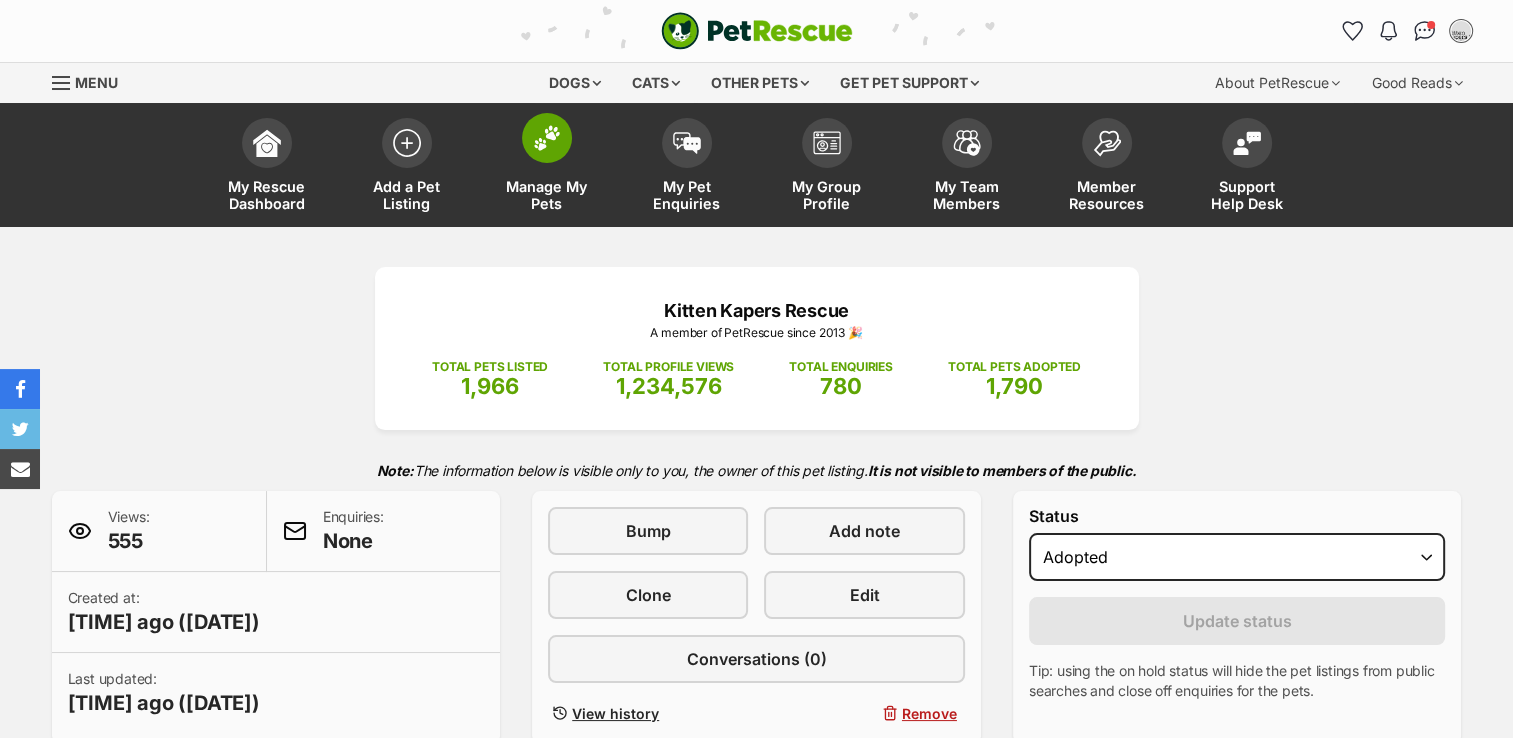 click at bounding box center (547, 138) 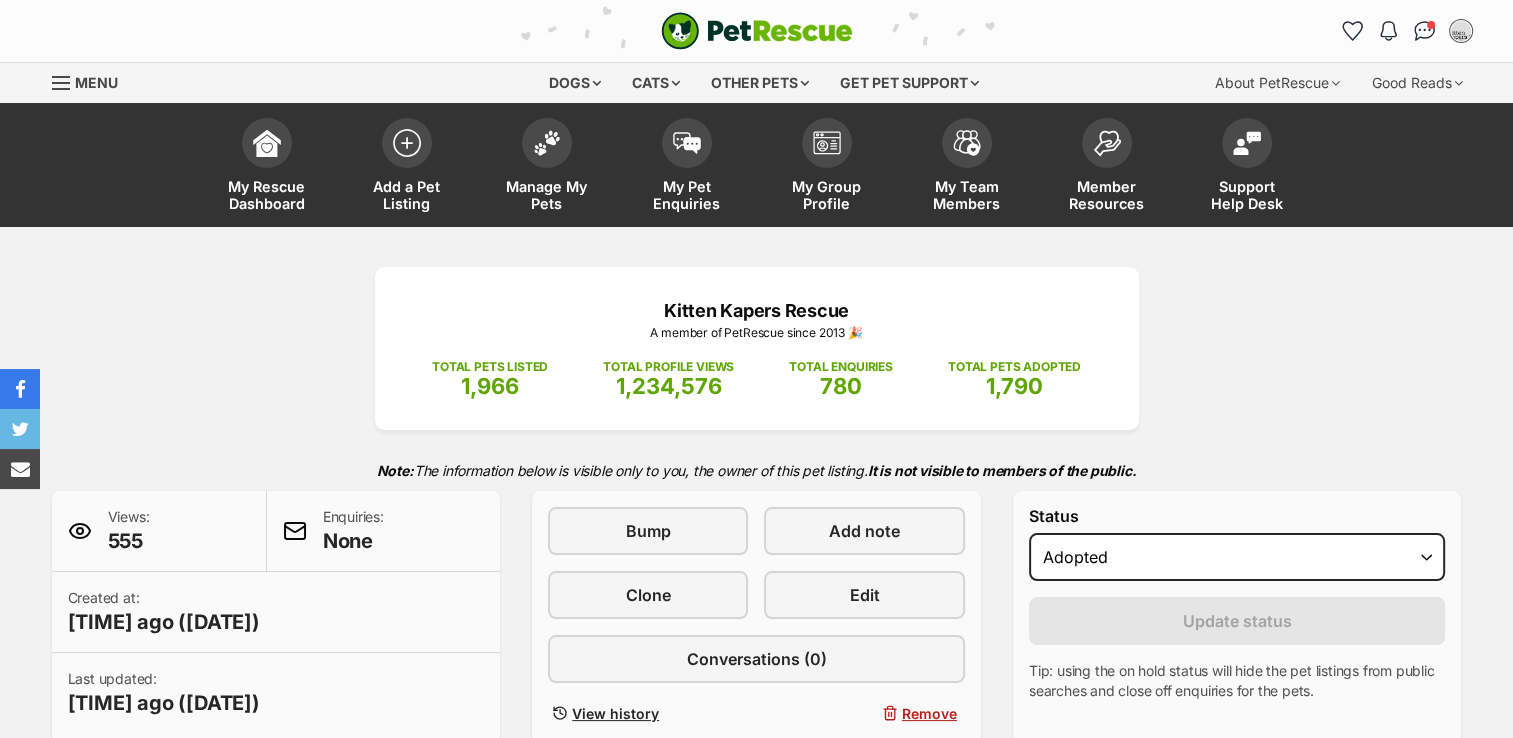 scroll, scrollTop: 0, scrollLeft: 0, axis: both 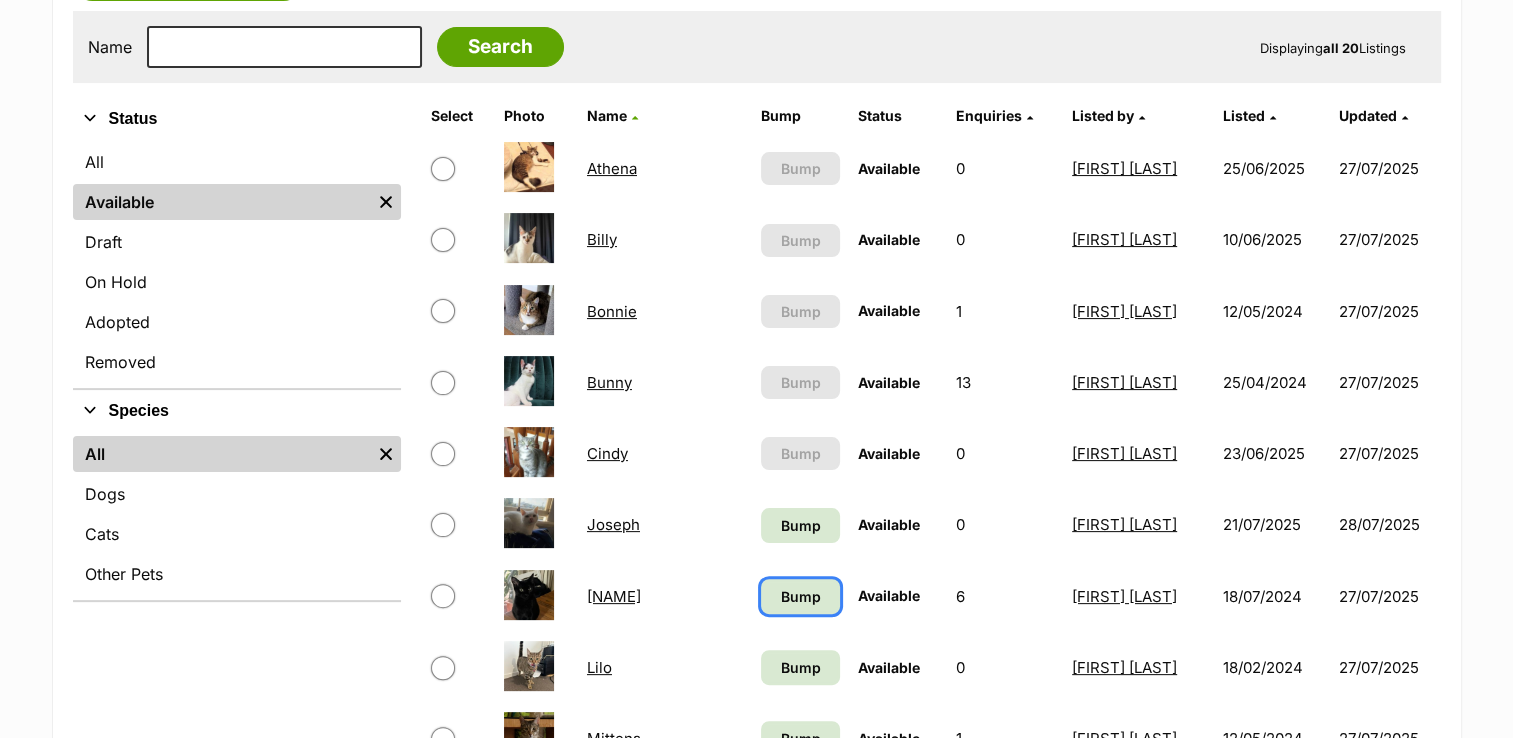 click on "Bump" at bounding box center [800, 596] 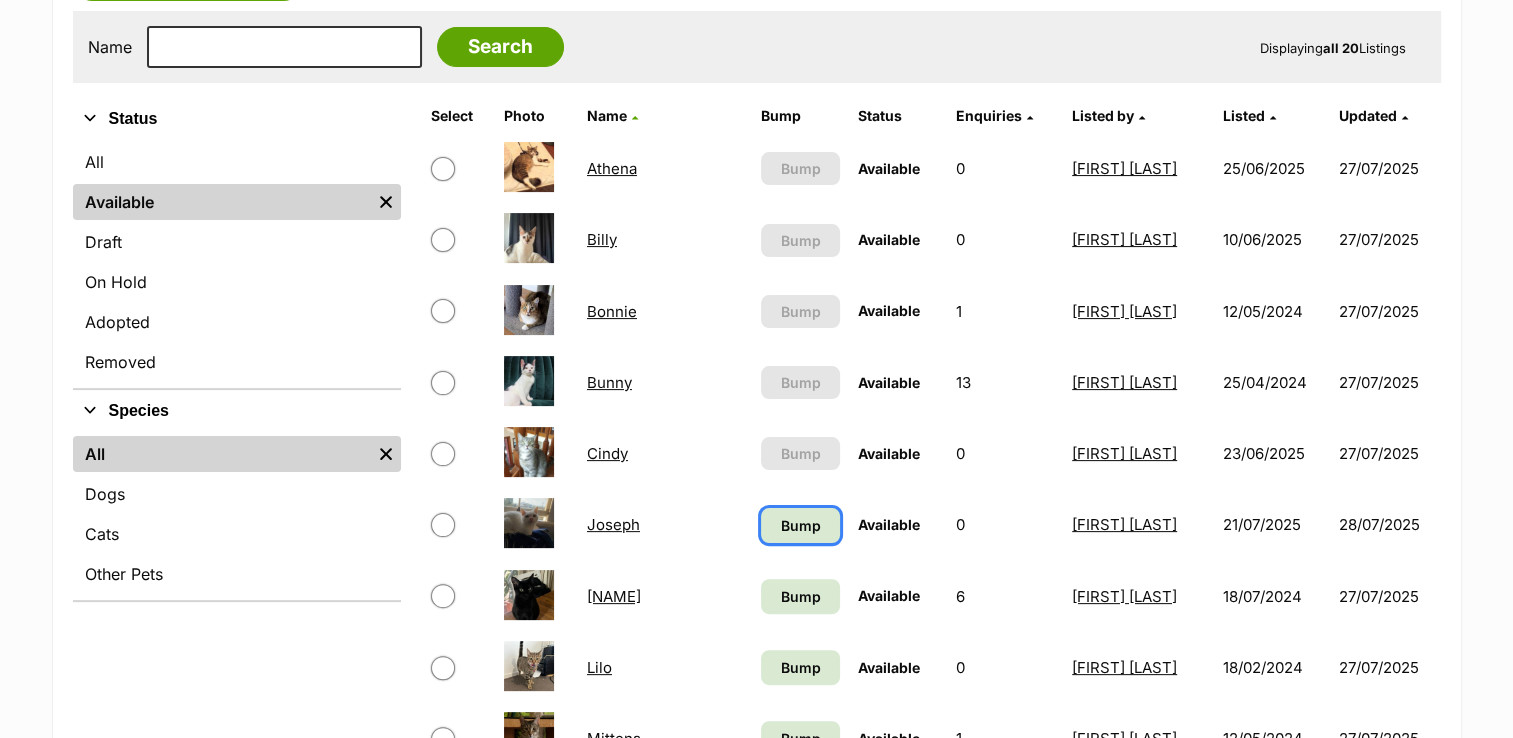 click on "Bump" at bounding box center [800, 525] 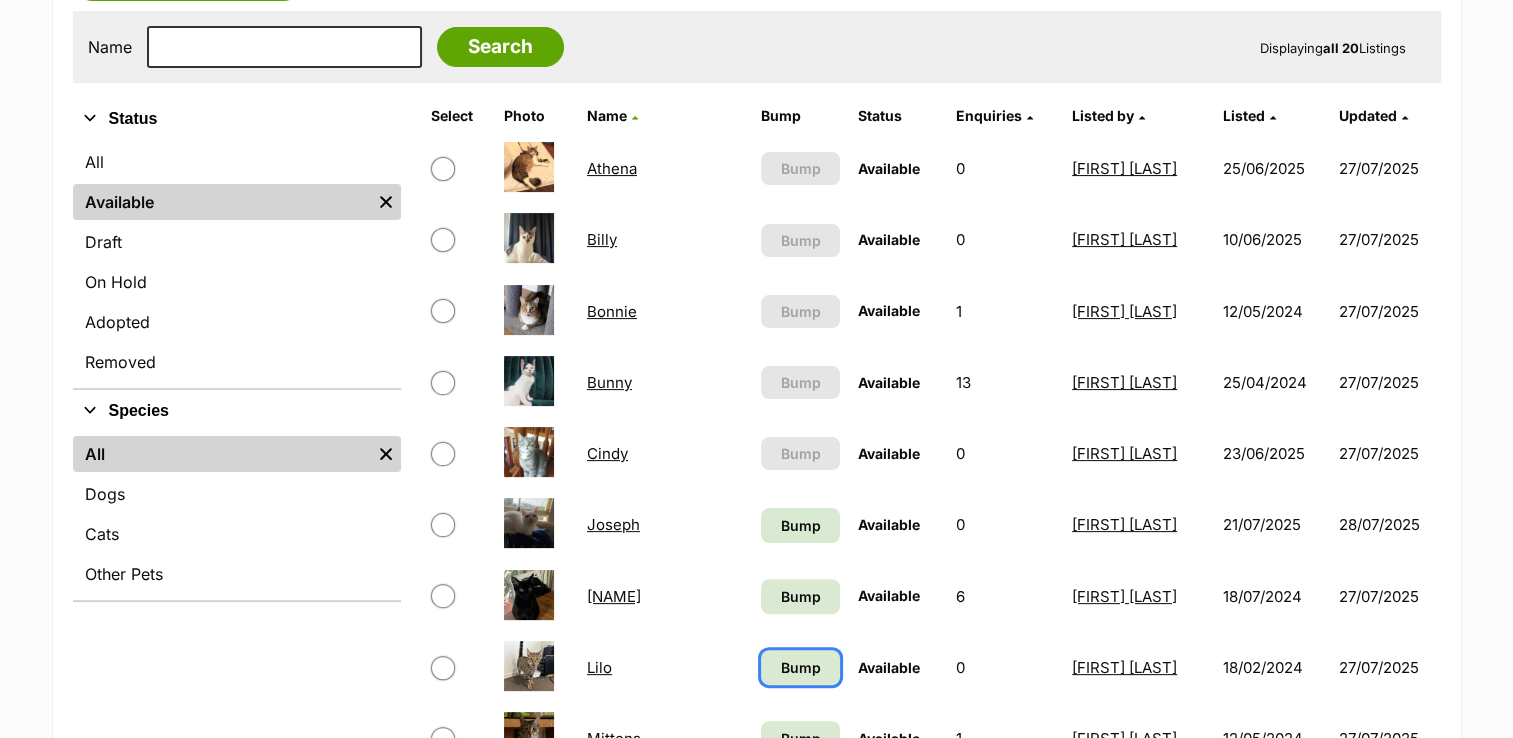 click on "Bump" at bounding box center (800, 667) 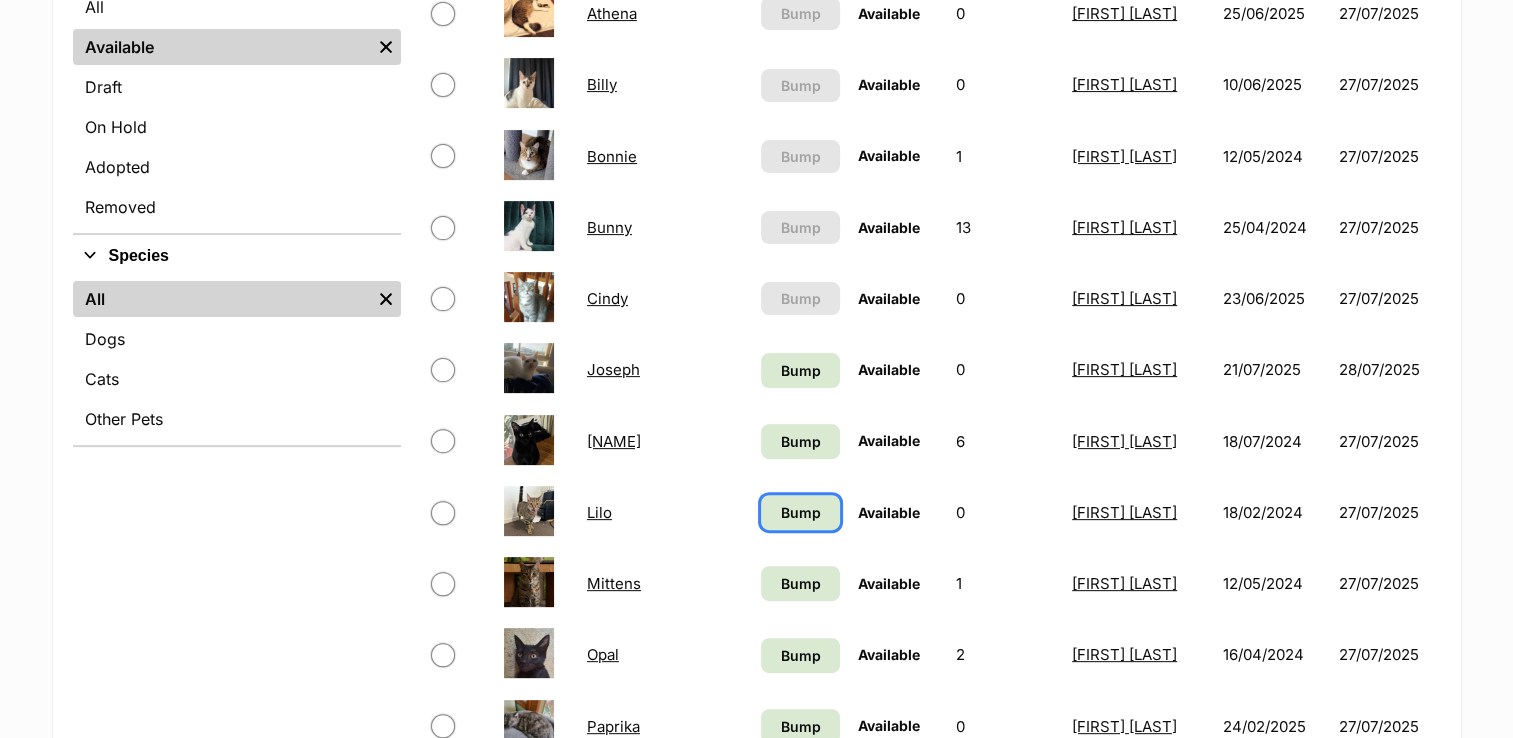 scroll, scrollTop: 600, scrollLeft: 0, axis: vertical 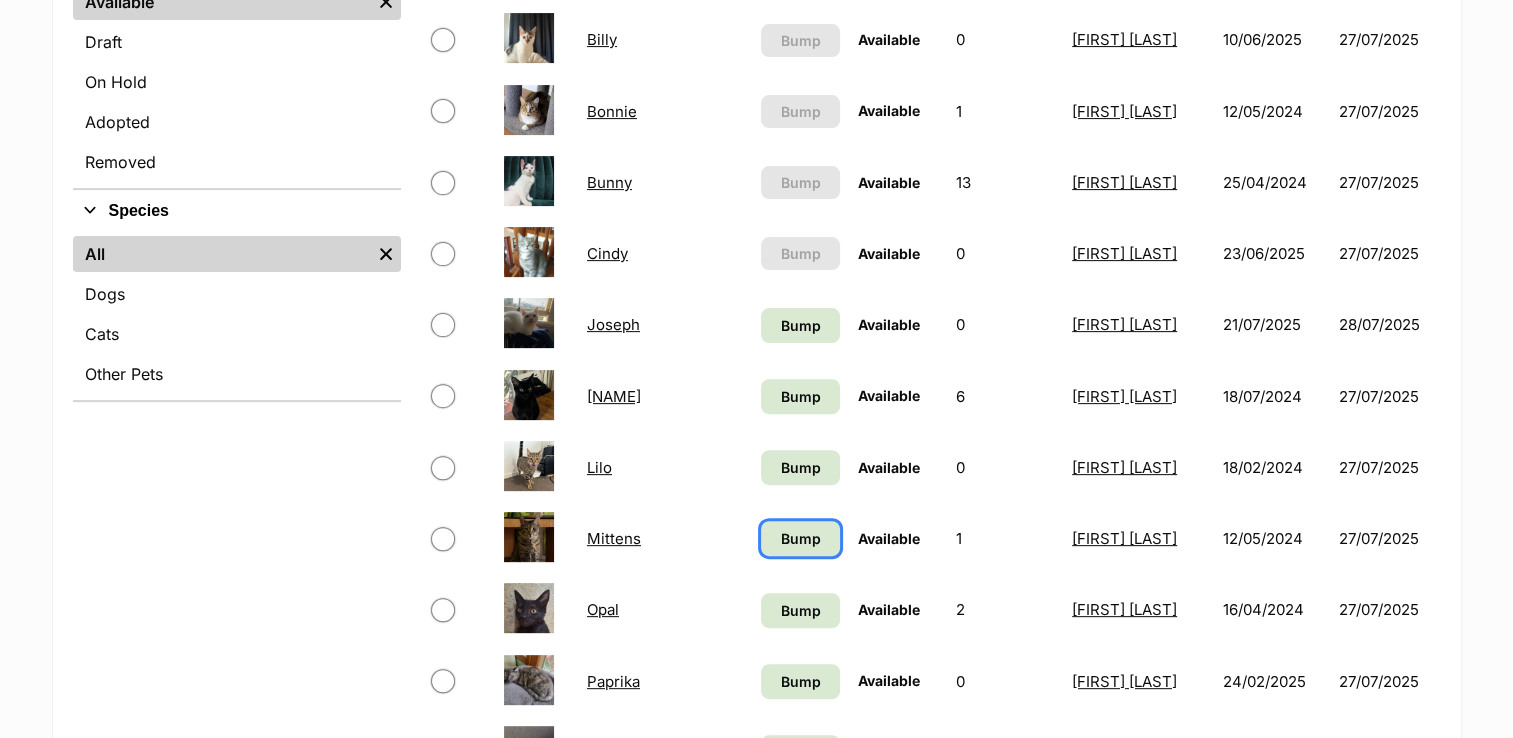 click on "Bump" at bounding box center (800, 538) 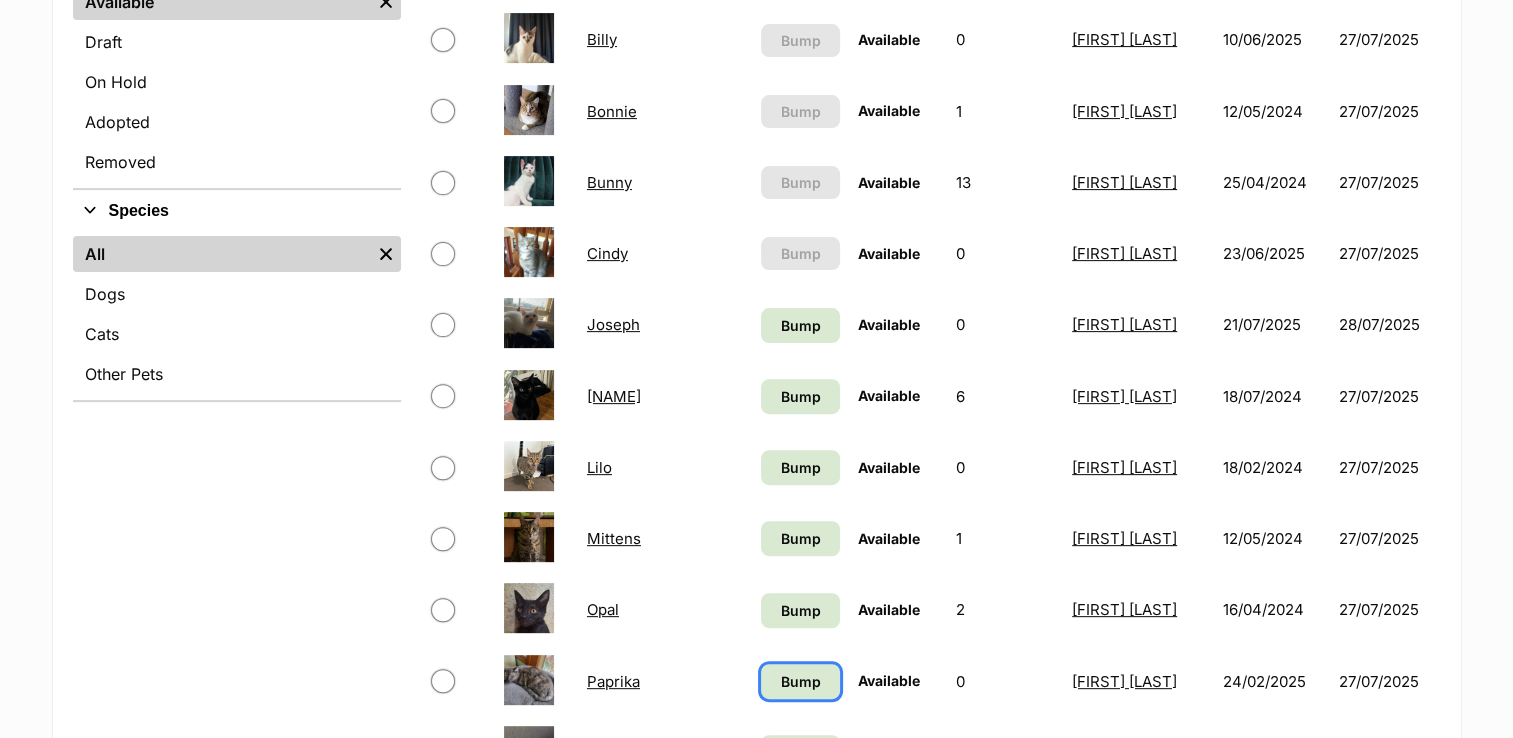 click on "Bump" at bounding box center [800, 681] 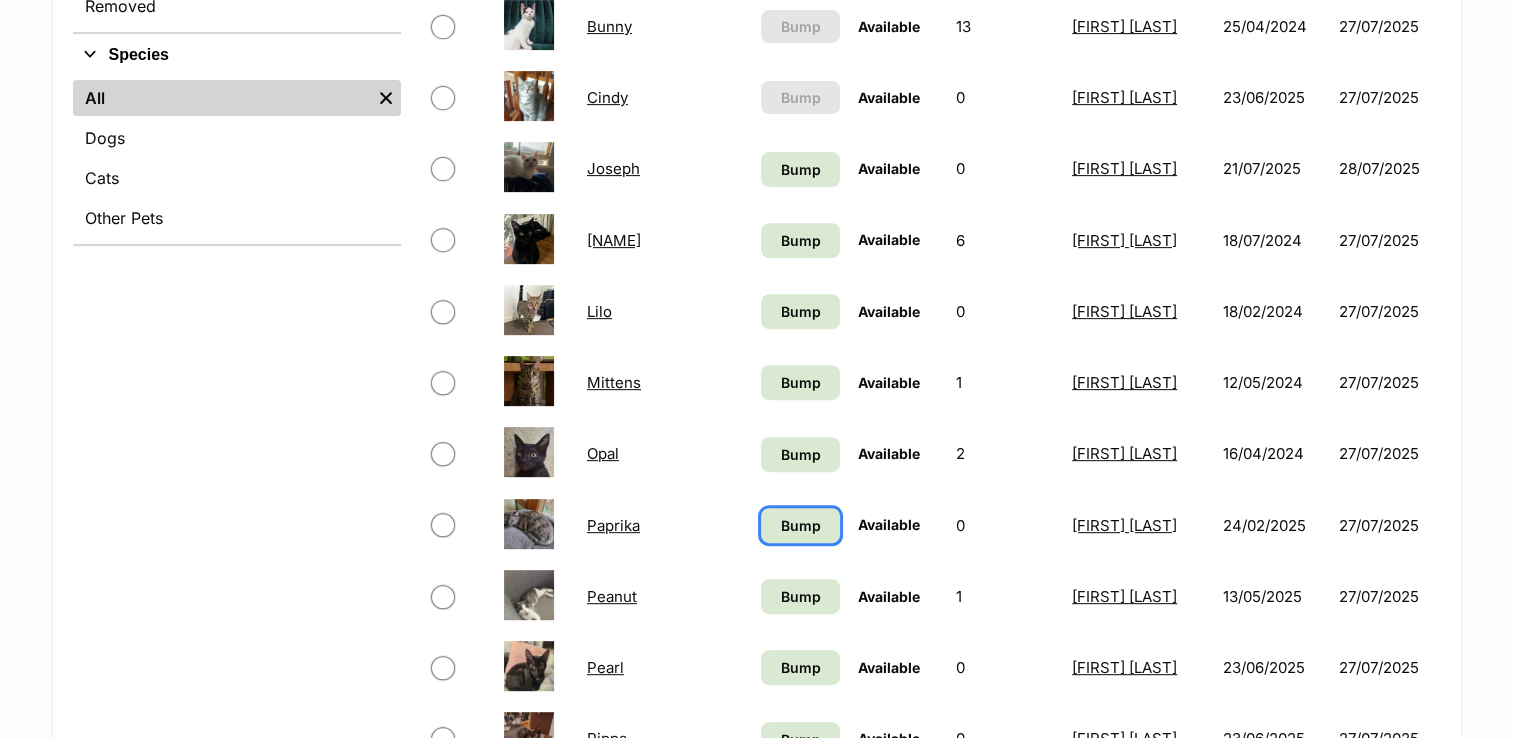 scroll, scrollTop: 800, scrollLeft: 0, axis: vertical 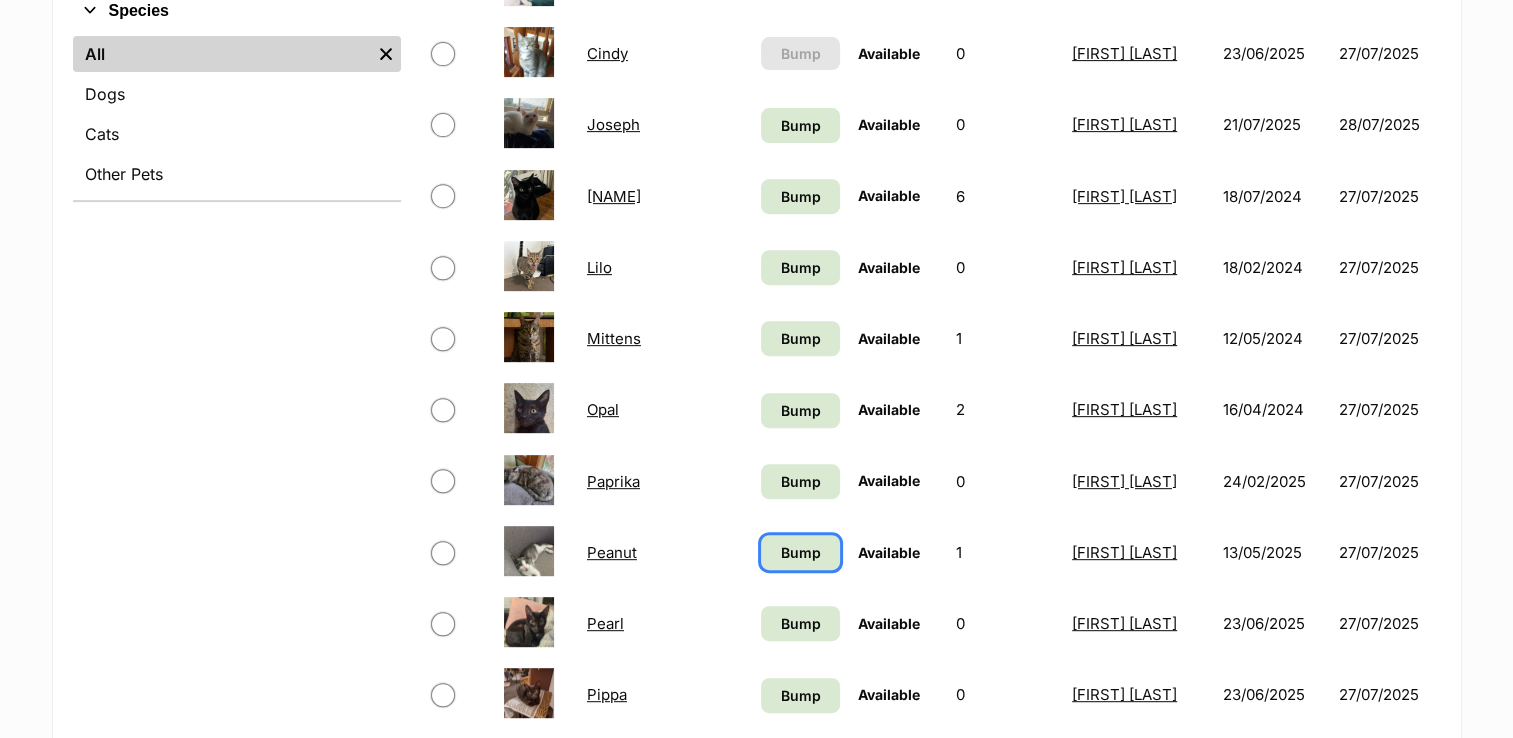 click on "Bump" at bounding box center [800, 552] 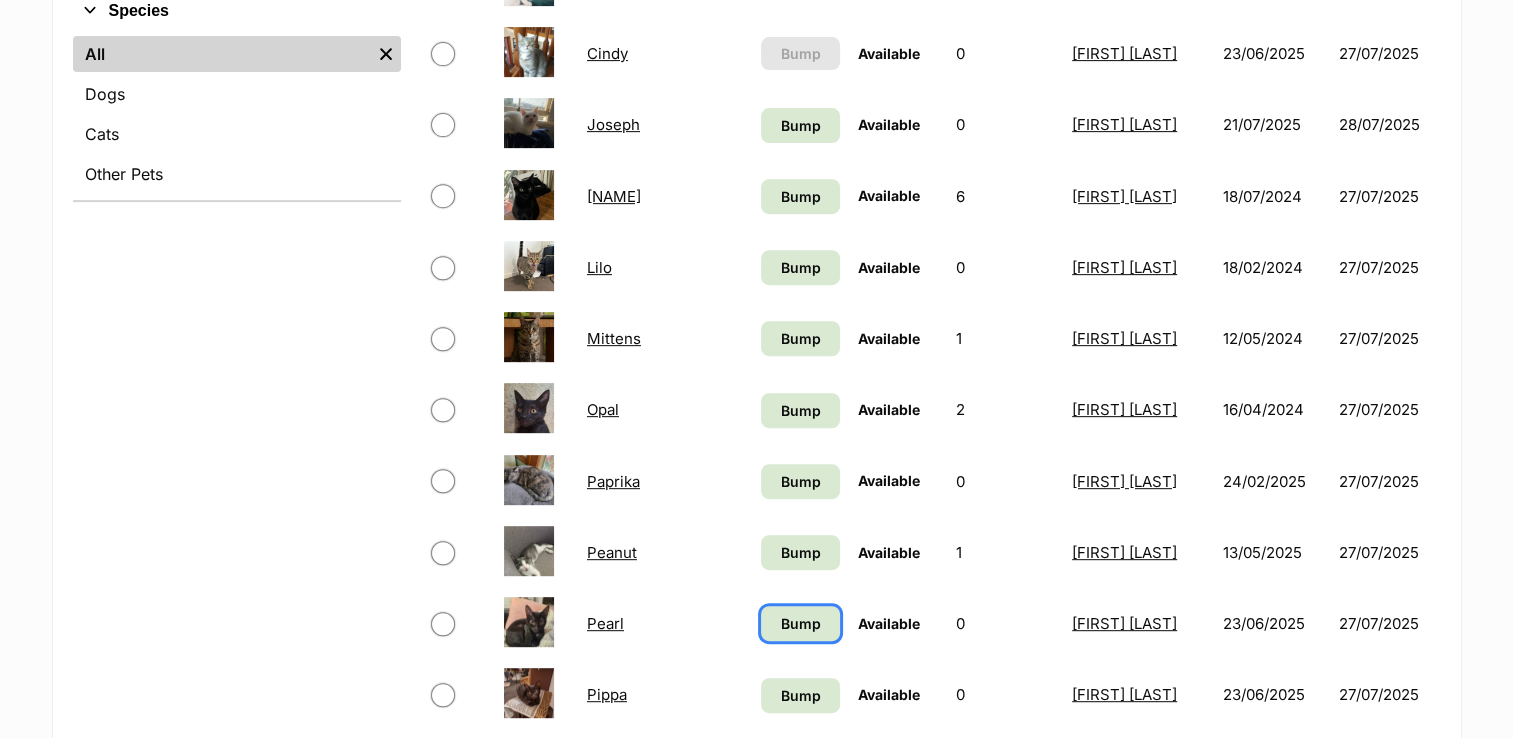 click on "Bump" at bounding box center [800, 623] 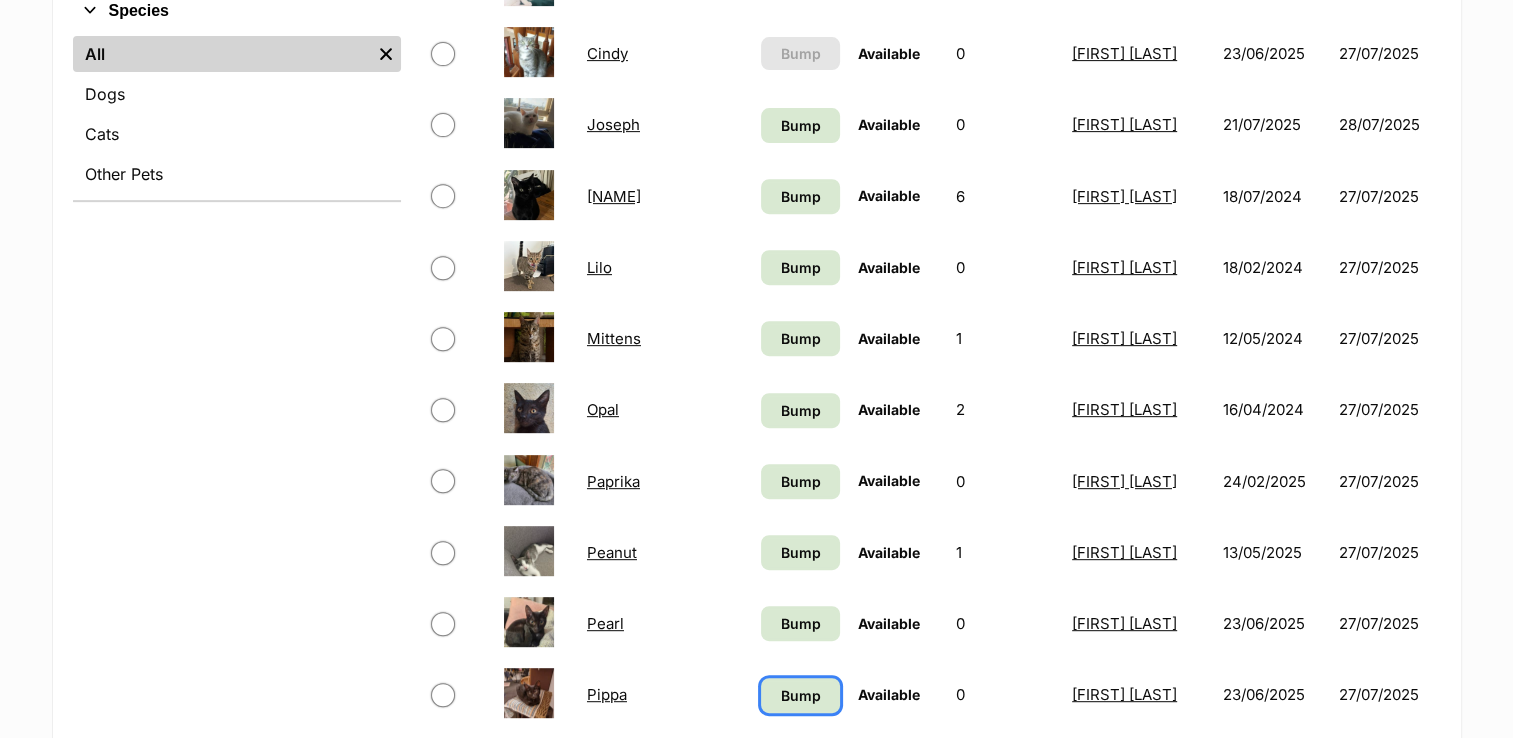 click on "Bump" at bounding box center [801, 695] 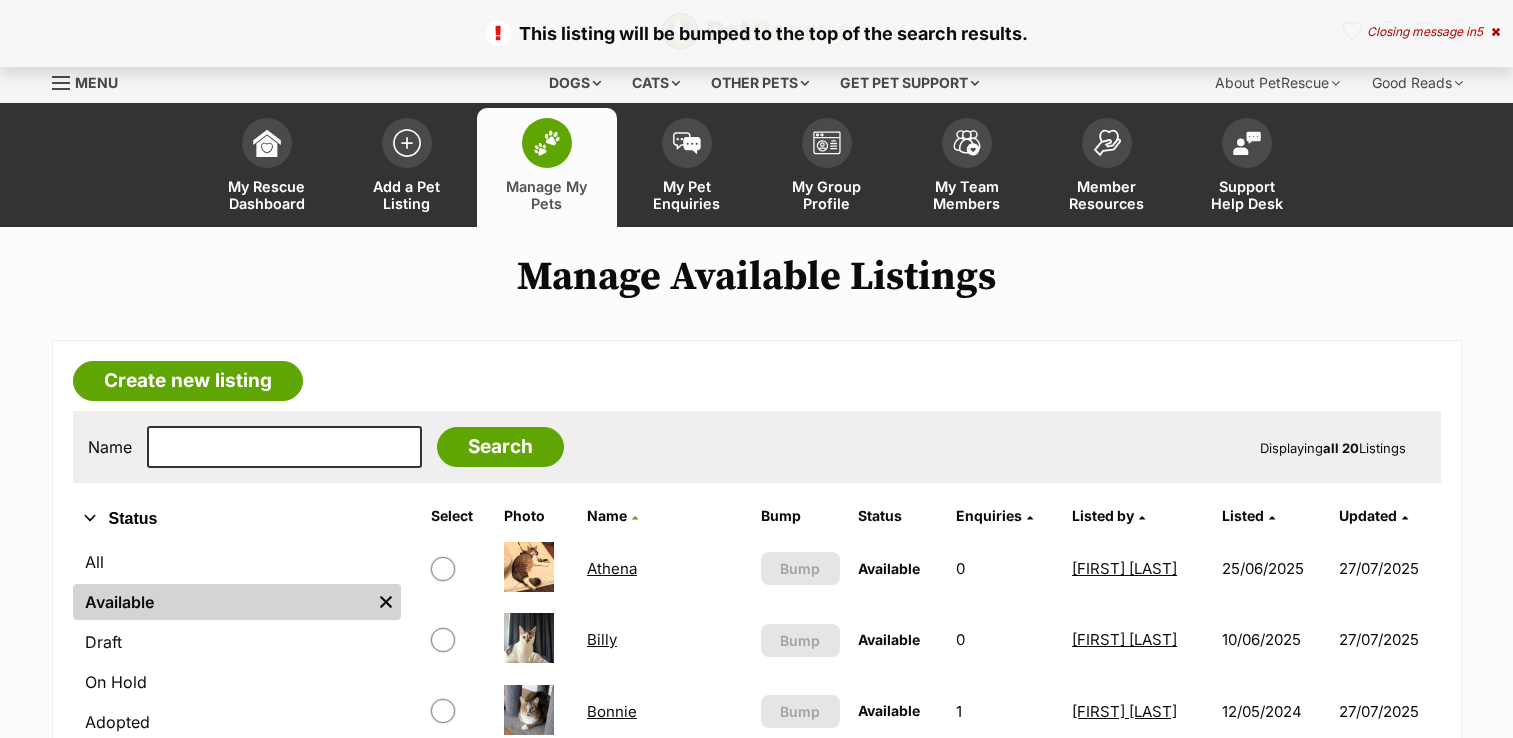 scroll, scrollTop: 600, scrollLeft: 0, axis: vertical 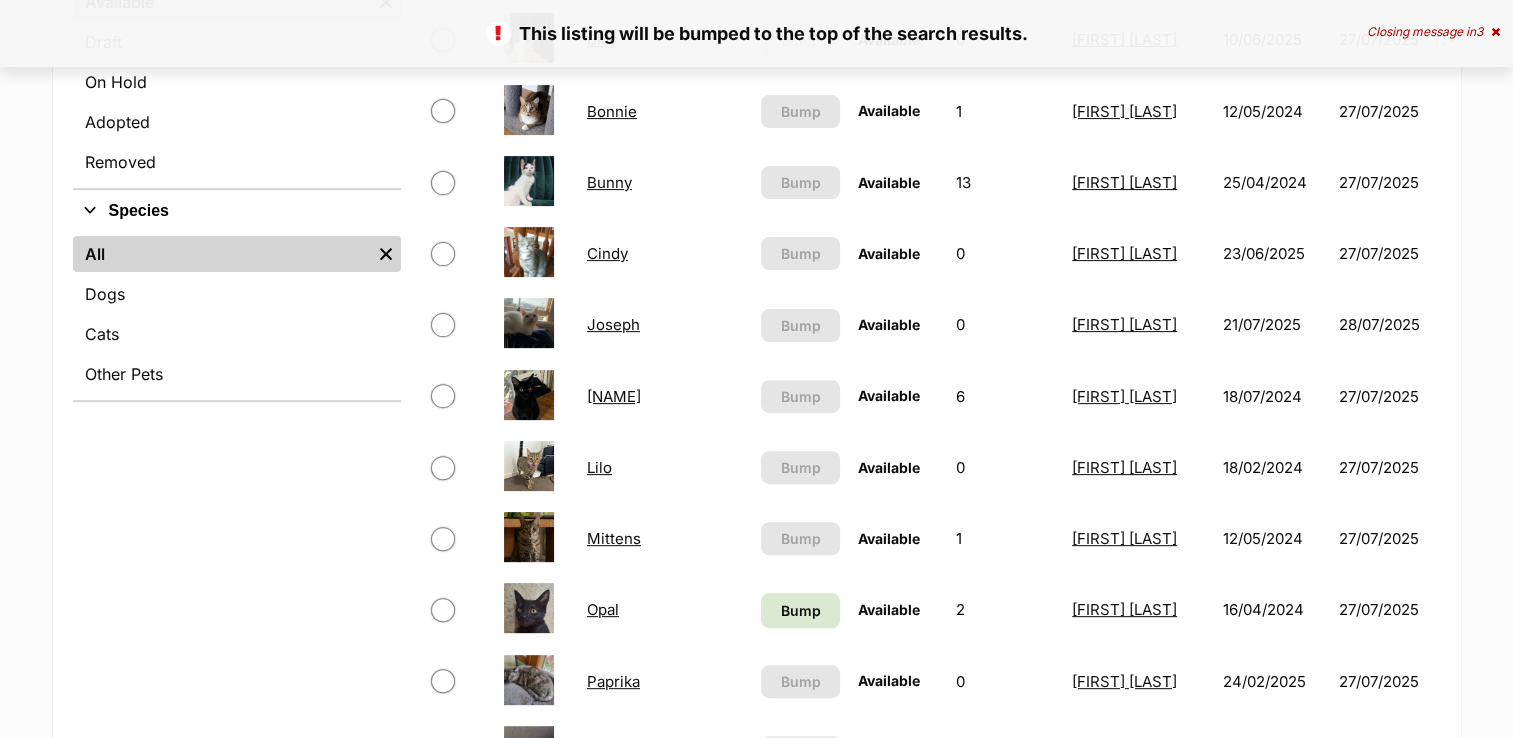 click on "Opal" at bounding box center (603, 609) 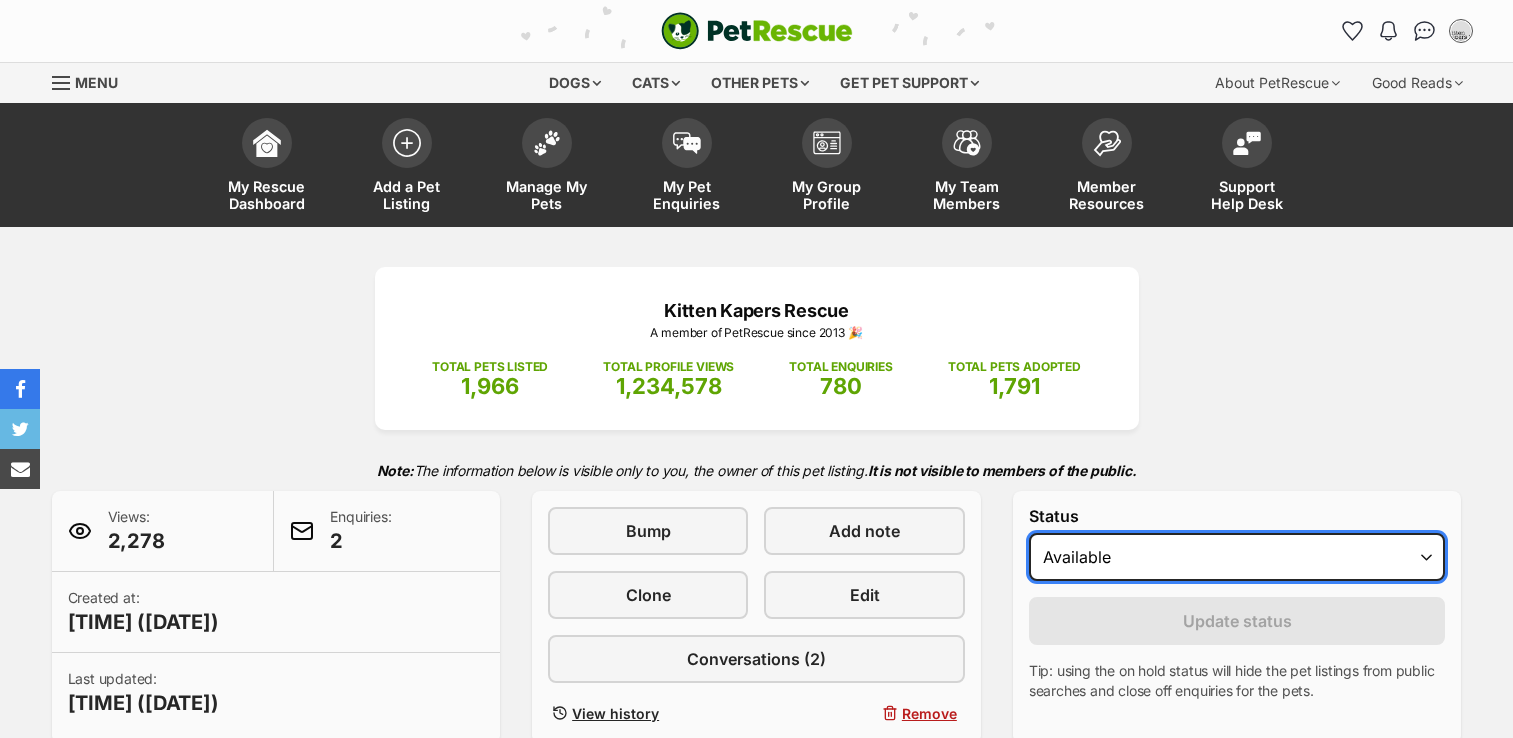 drag, startPoint x: 0, startPoint y: 0, endPoint x: 1419, endPoint y: 560, distance: 1525.5035 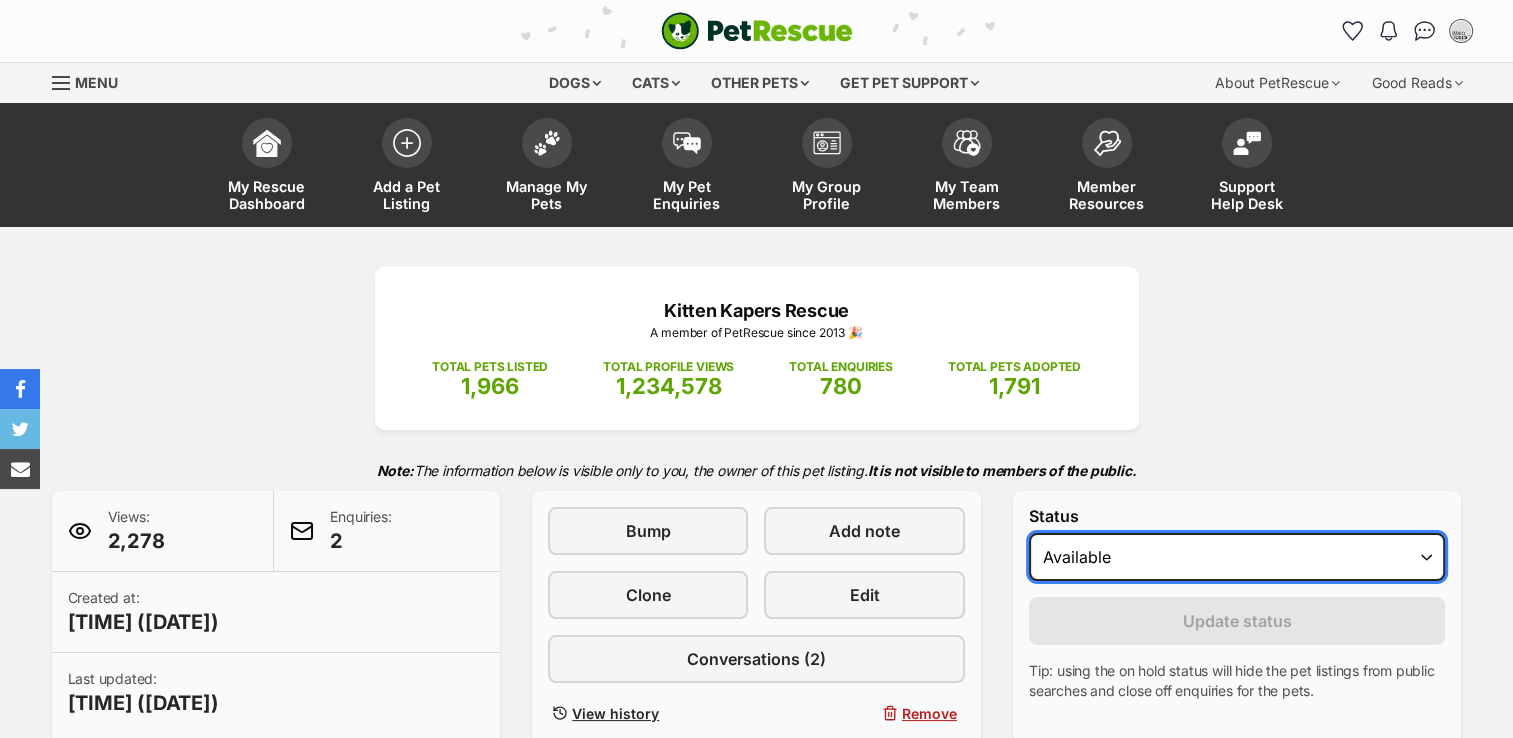 scroll, scrollTop: 0, scrollLeft: 0, axis: both 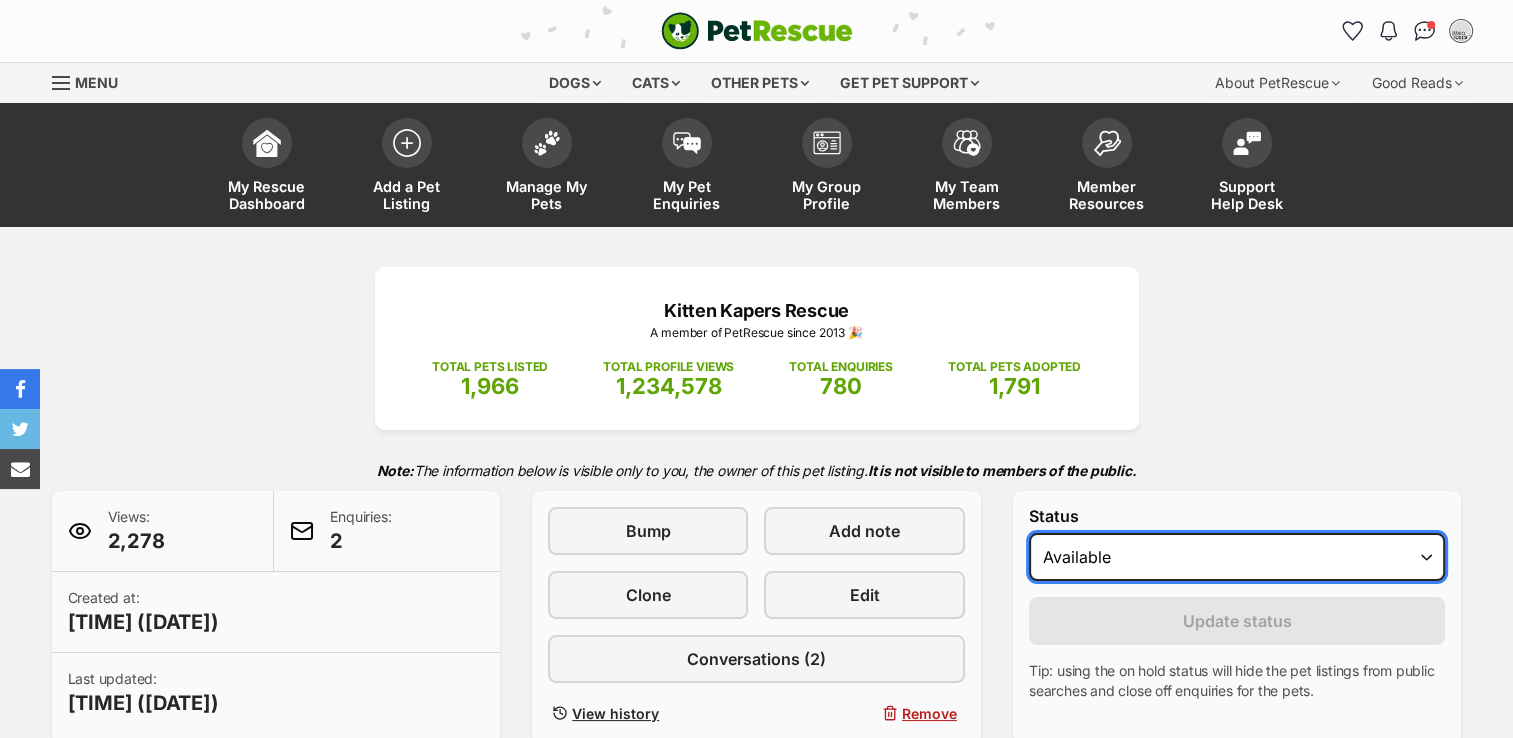 select on "rehomed" 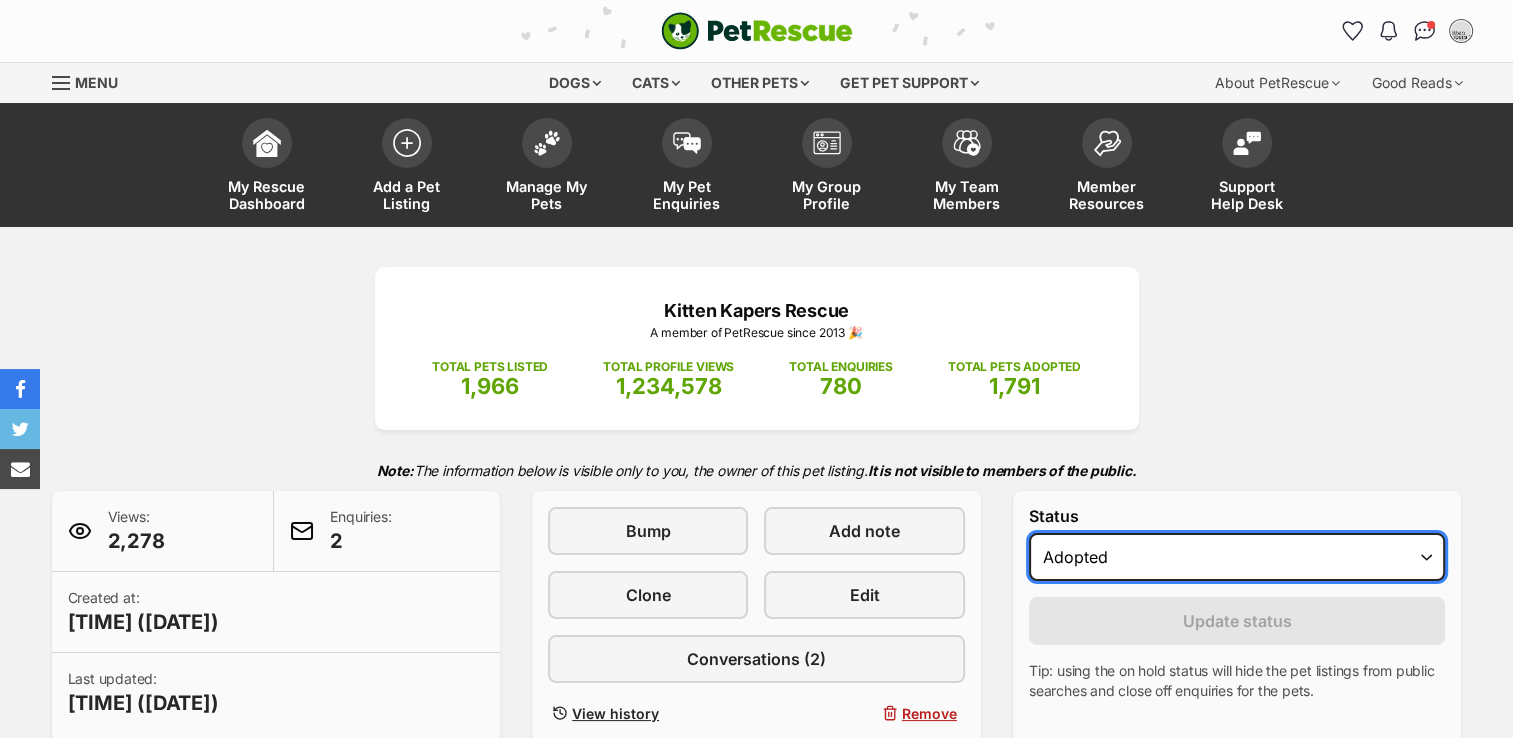 click on "Draft - not available as listing has enquires
Available
On hold
Adopted" at bounding box center [1237, 557] 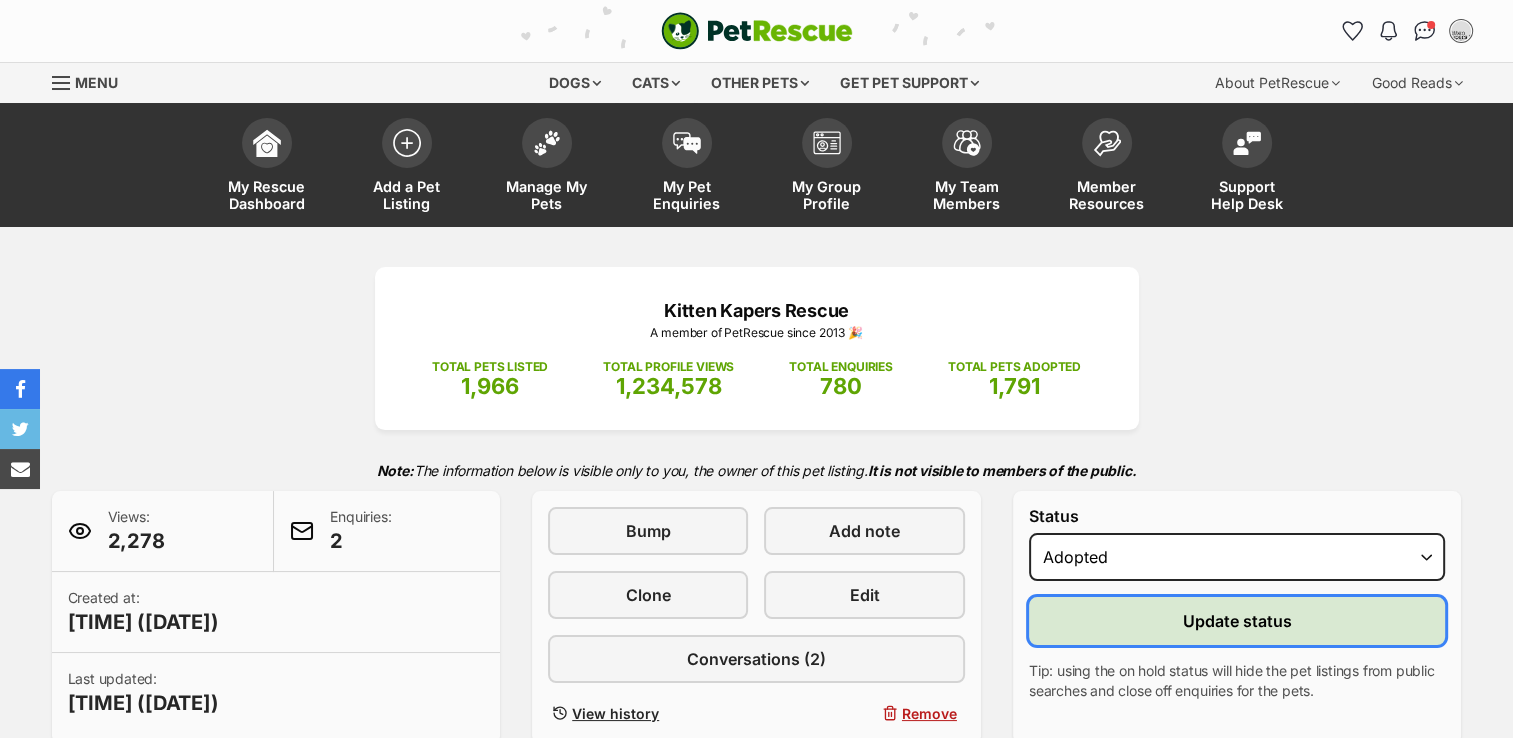 click on "Update status" at bounding box center [1237, 621] 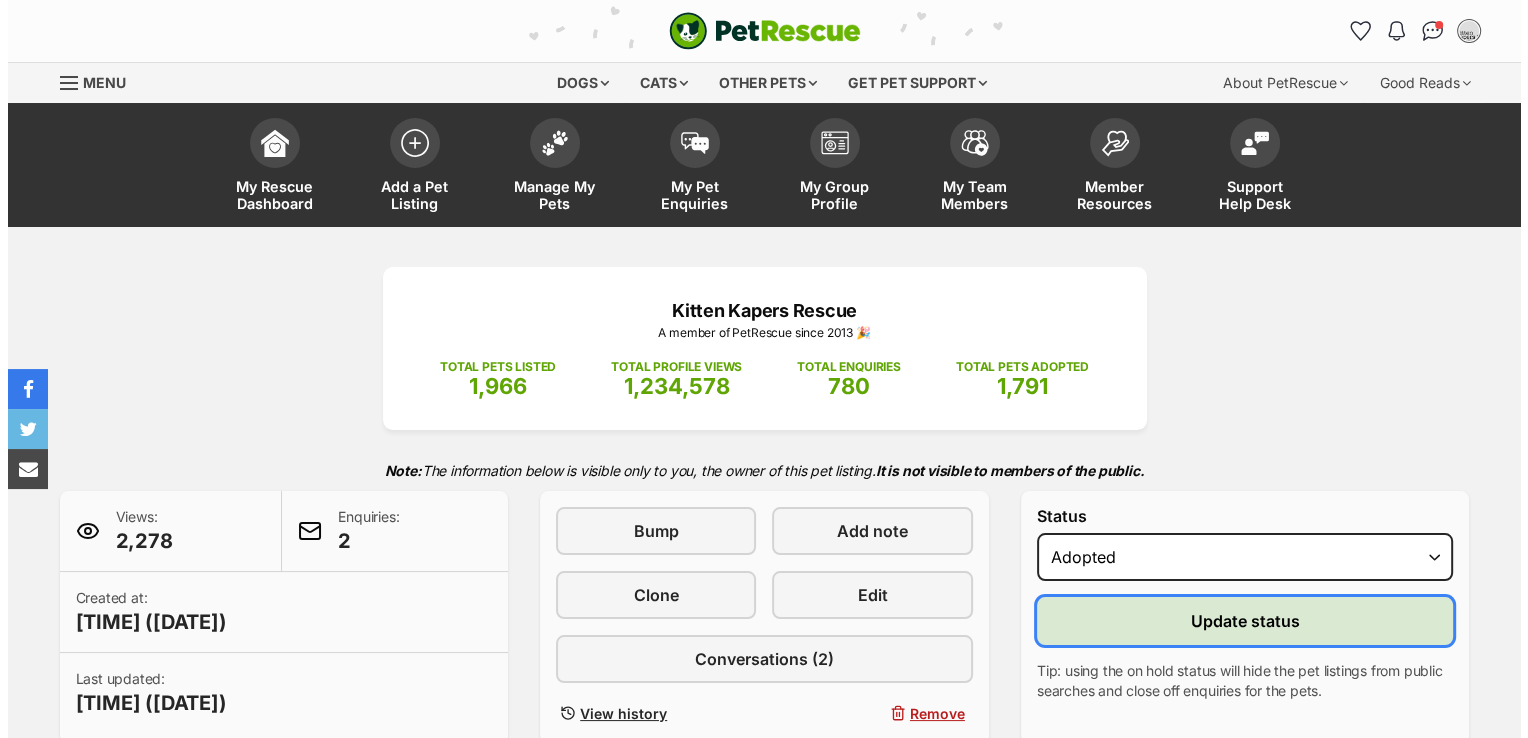 scroll, scrollTop: 0, scrollLeft: 0, axis: both 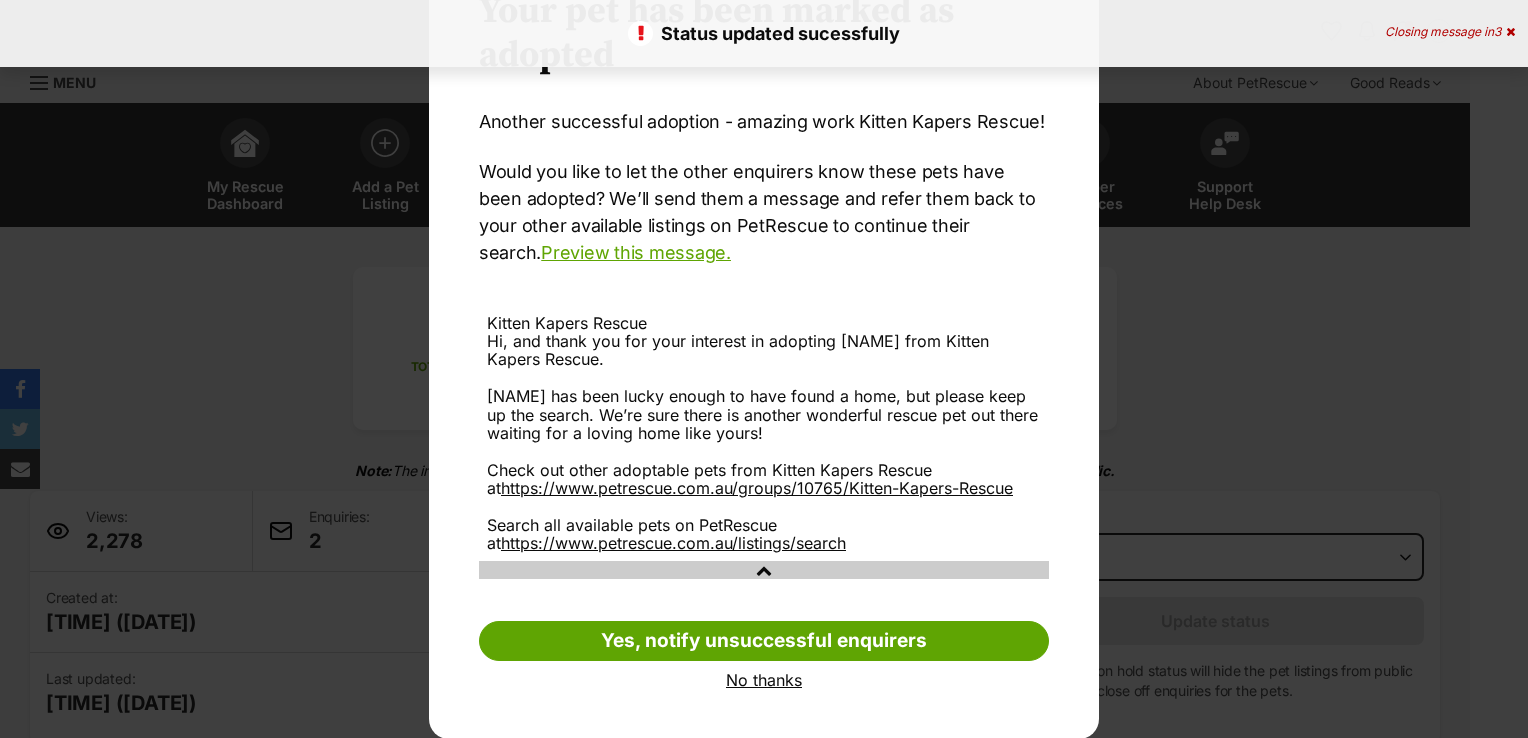 click on "No thanks" at bounding box center [764, 680] 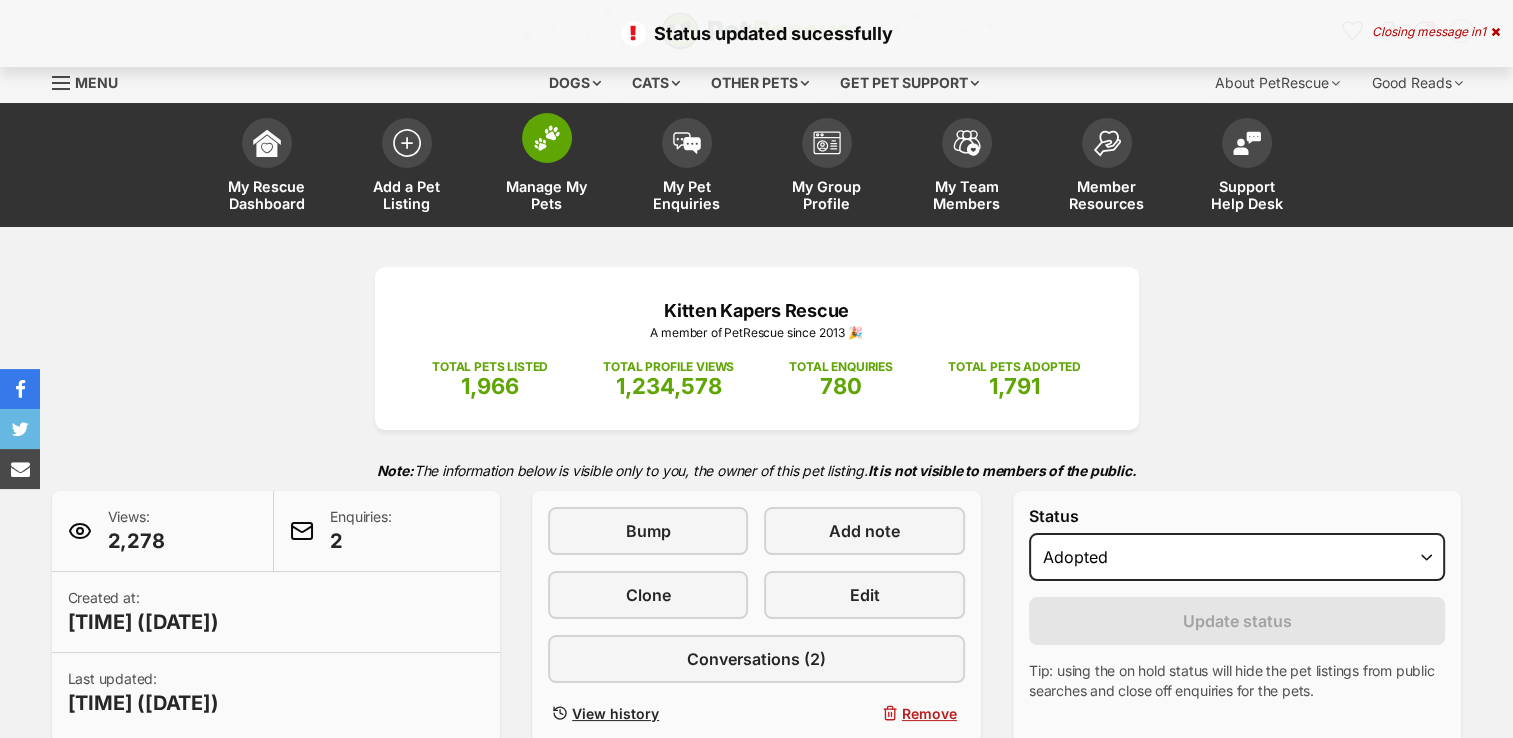 scroll, scrollTop: 0, scrollLeft: 0, axis: both 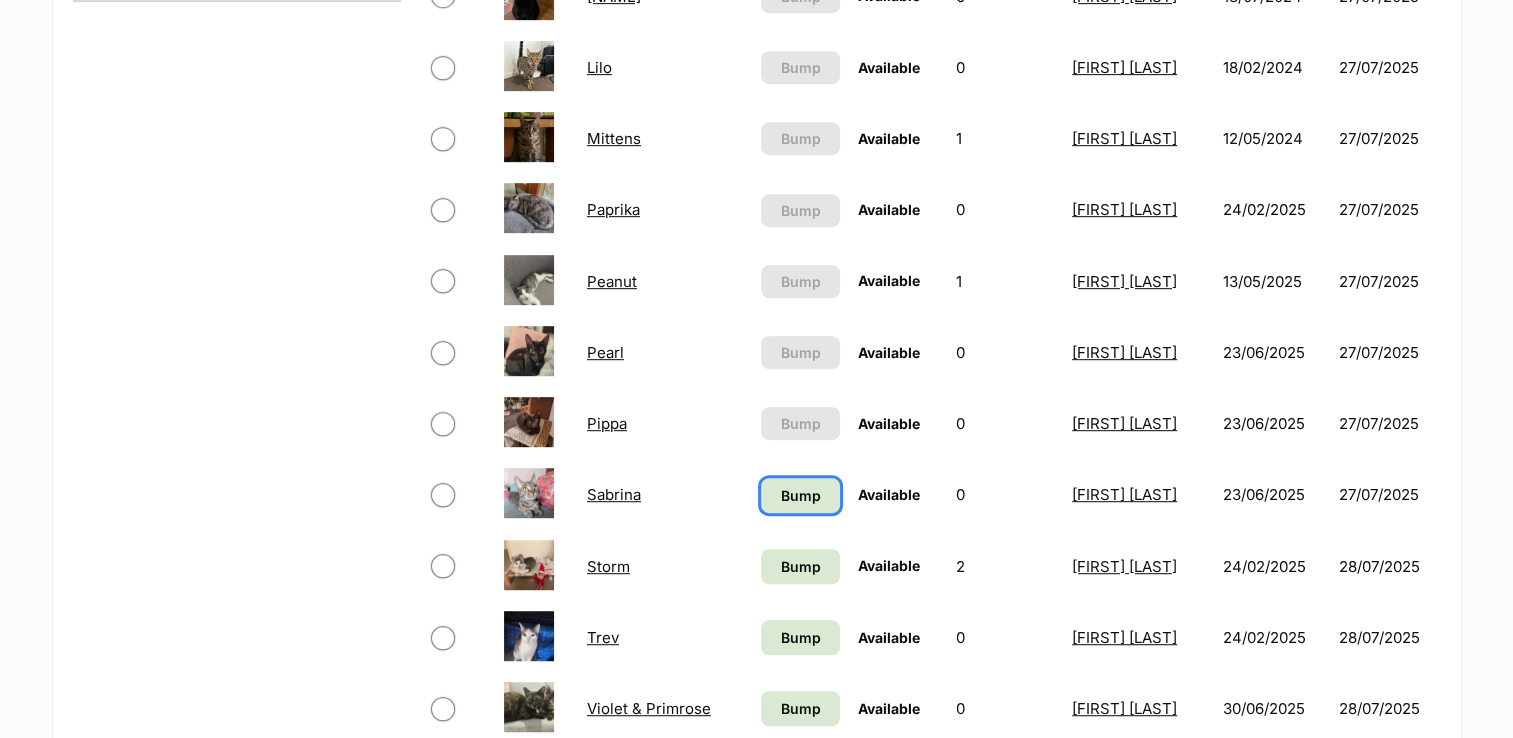 click on "Bump" at bounding box center [800, 495] 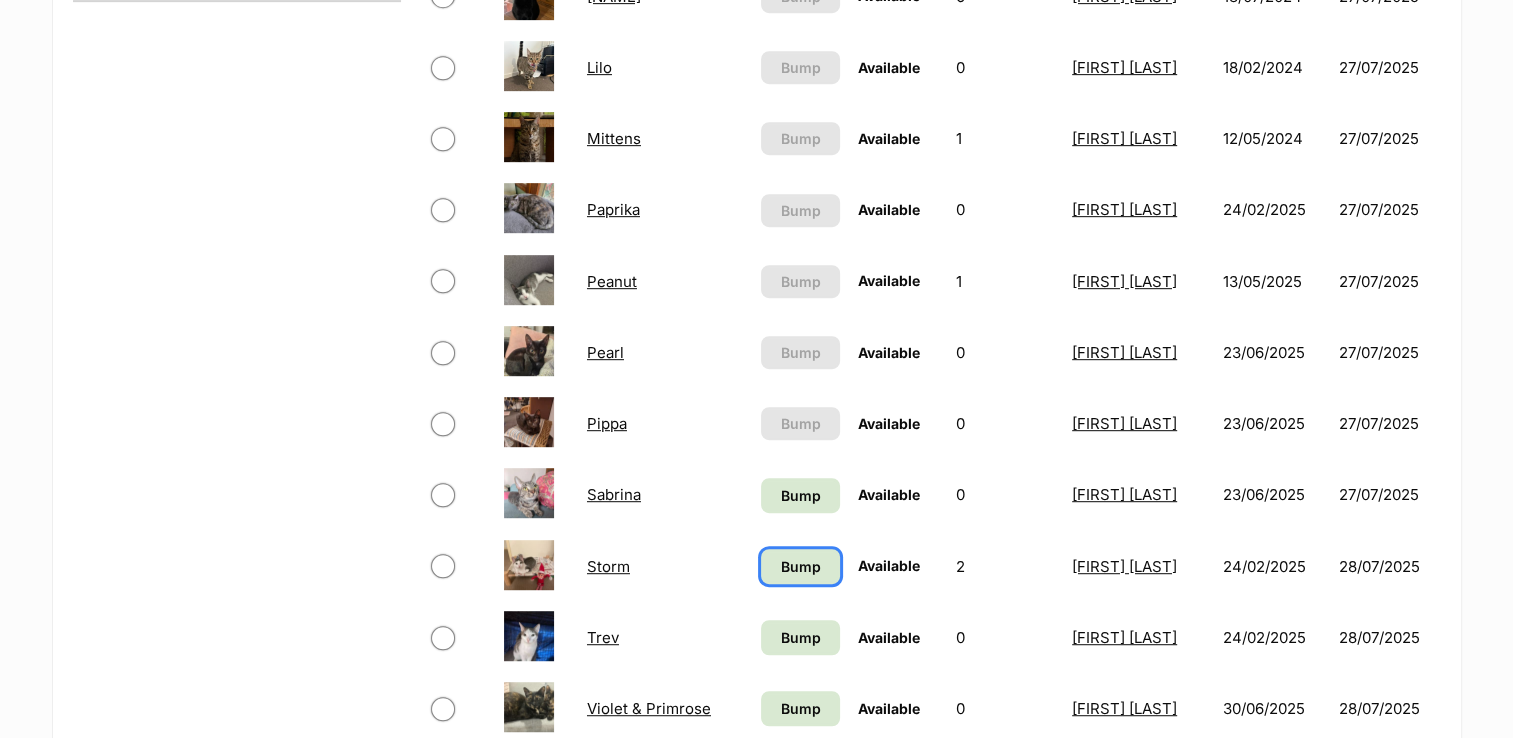 click on "Bump" at bounding box center (800, 566) 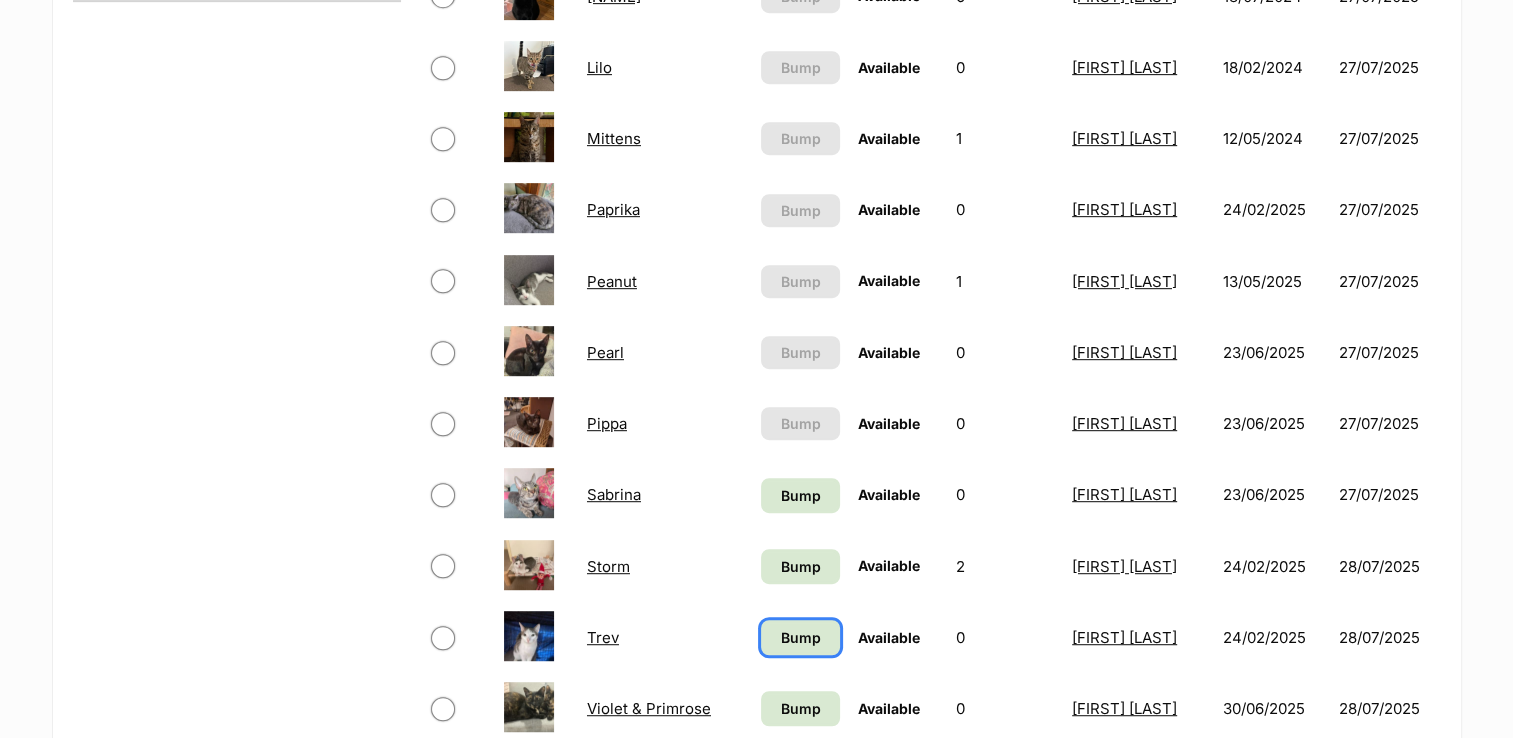 click on "Bump" at bounding box center (800, 637) 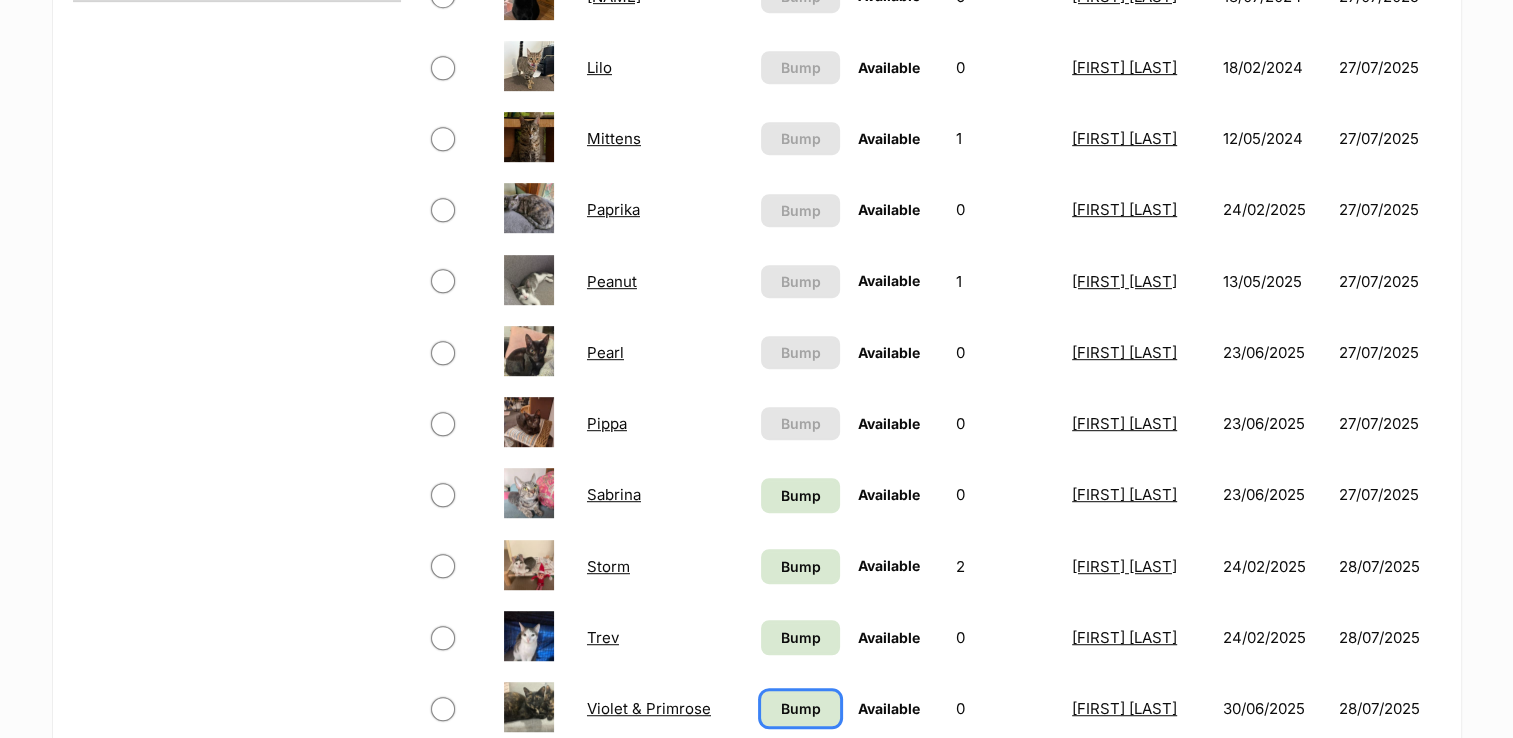 click on "Bump" at bounding box center (801, 708) 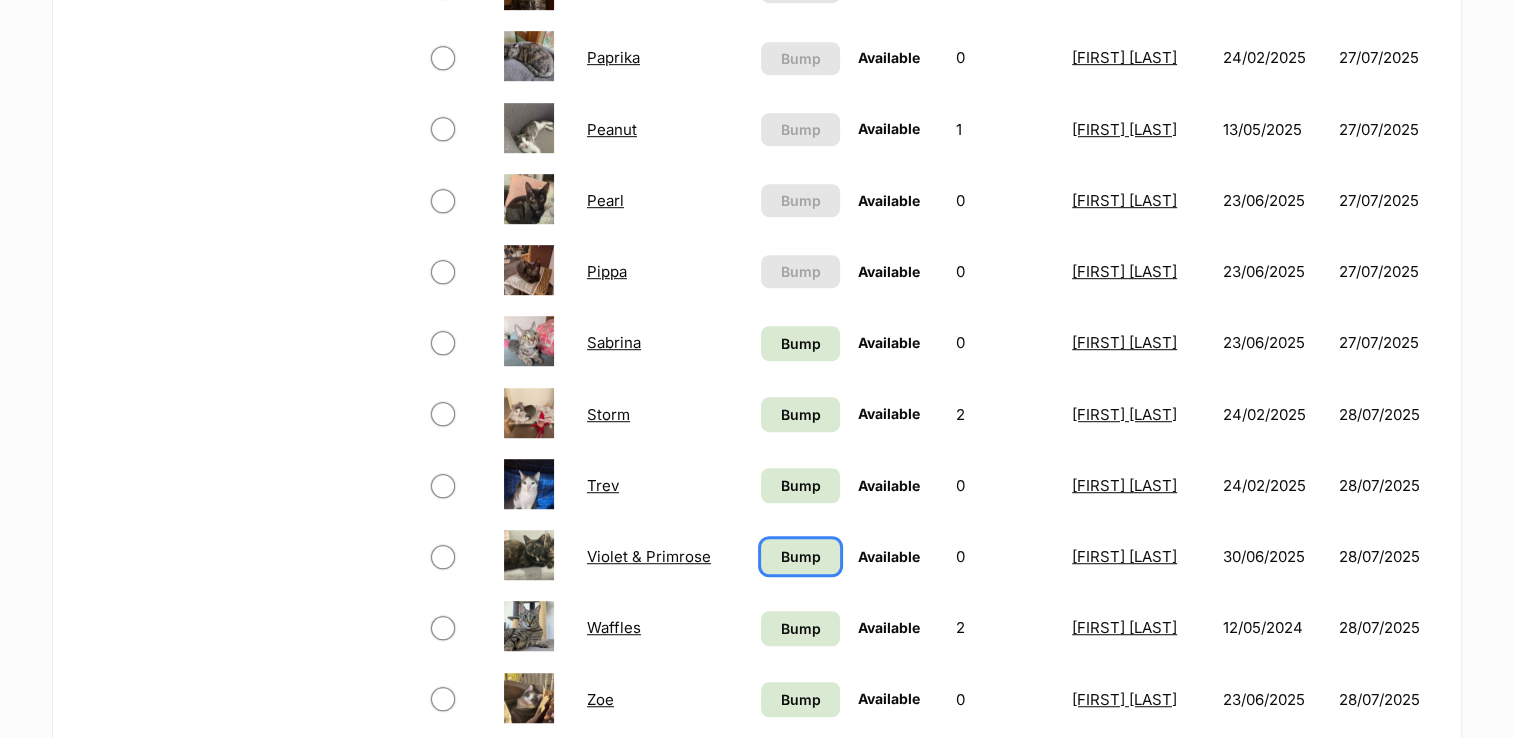 scroll, scrollTop: 1200, scrollLeft: 0, axis: vertical 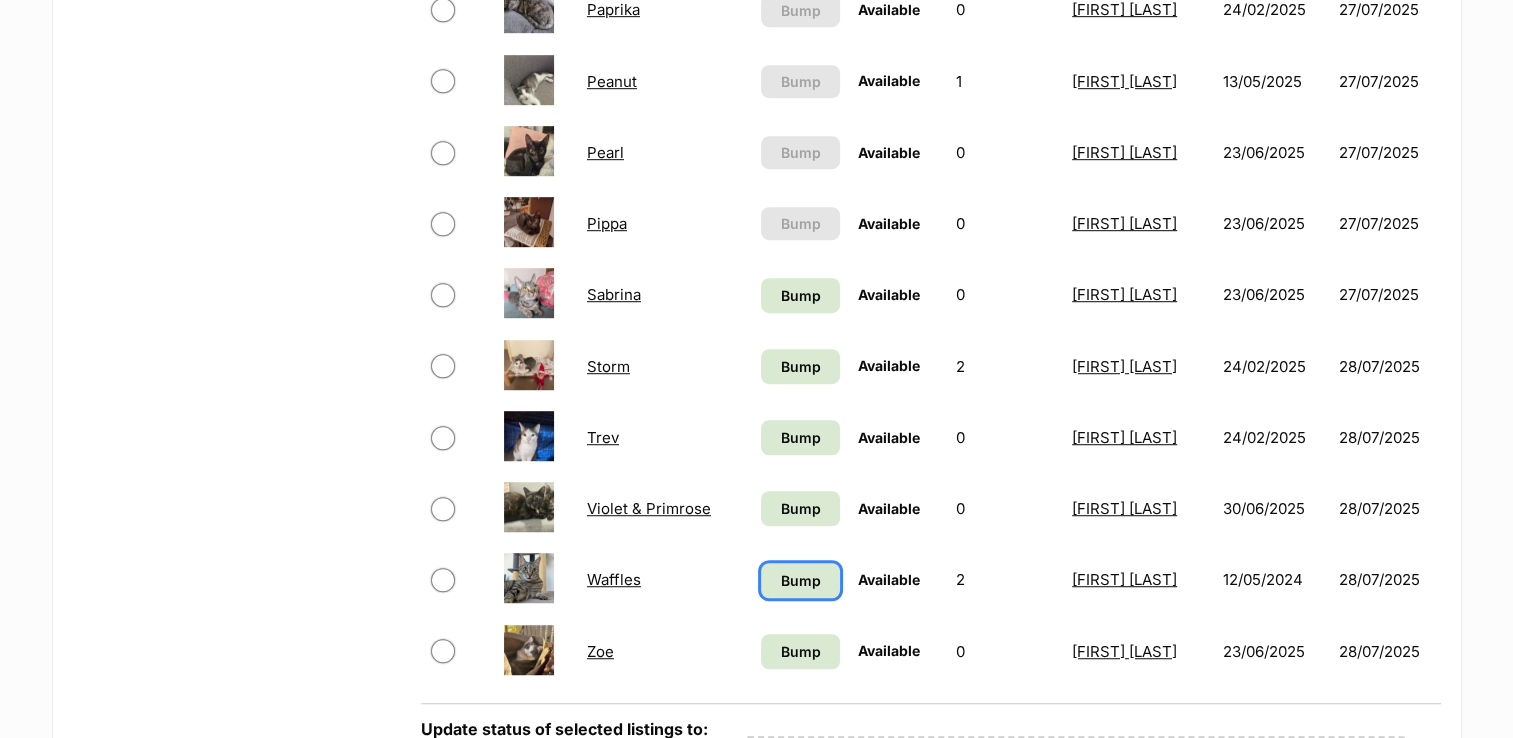 click on "Bump" at bounding box center [800, 580] 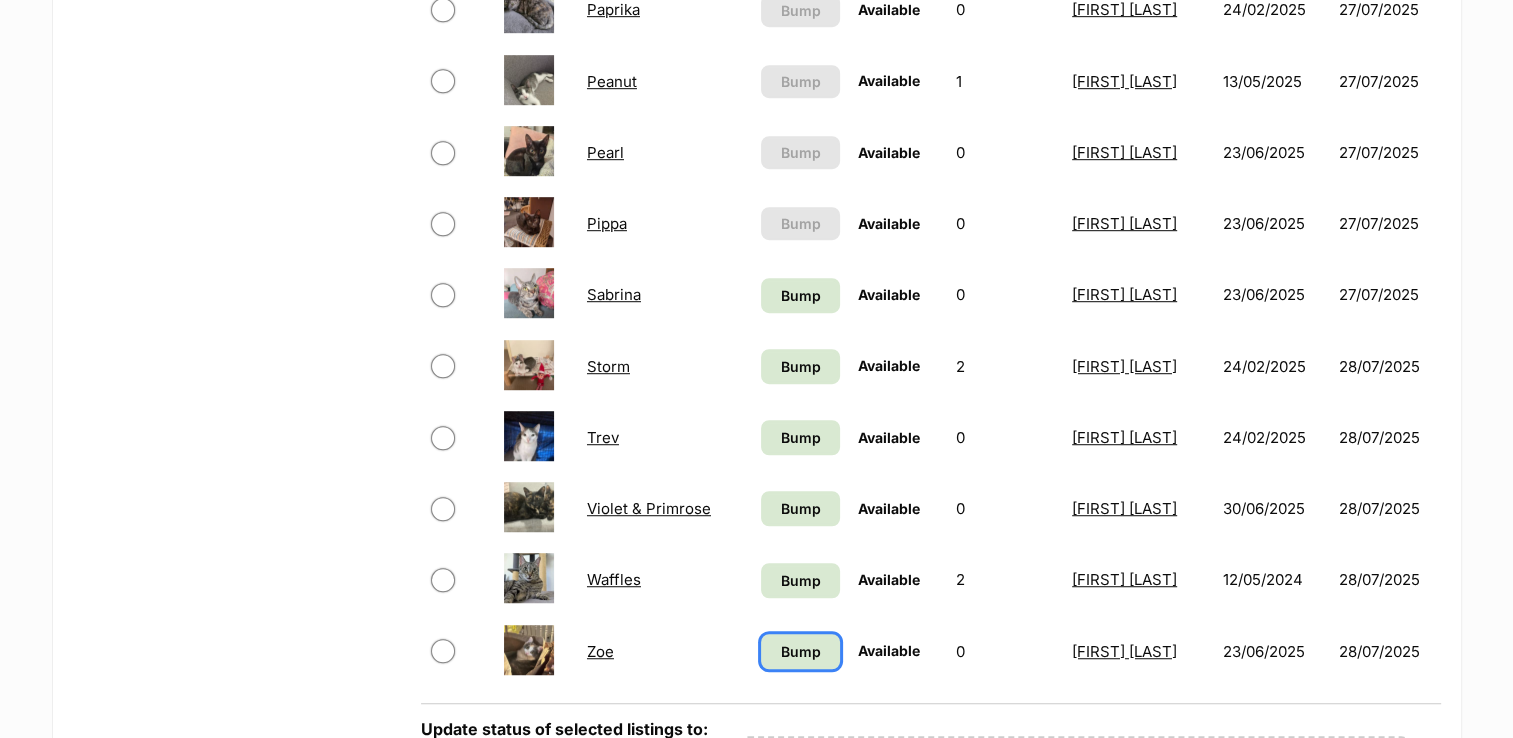 click on "Bump" at bounding box center (800, 651) 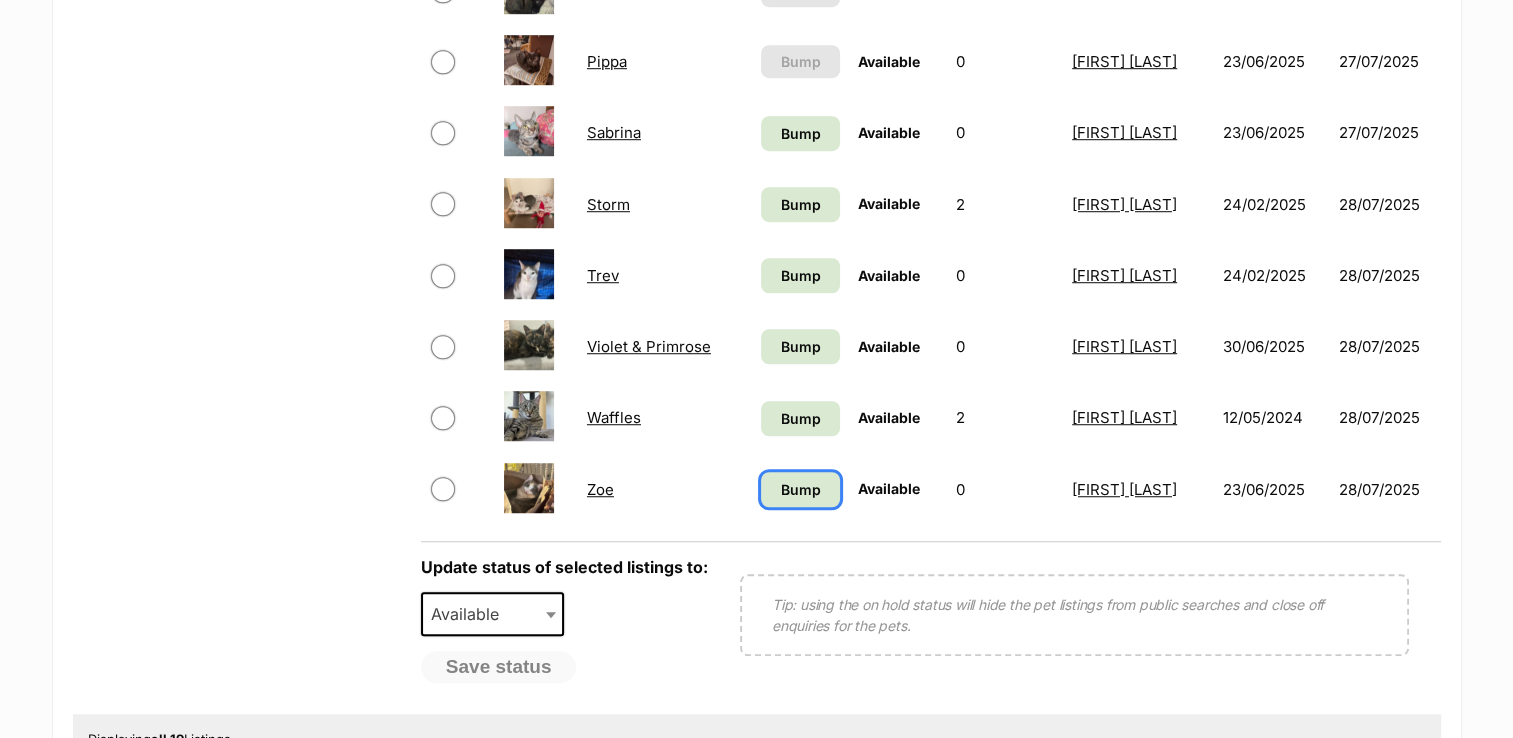 scroll, scrollTop: 1500, scrollLeft: 0, axis: vertical 